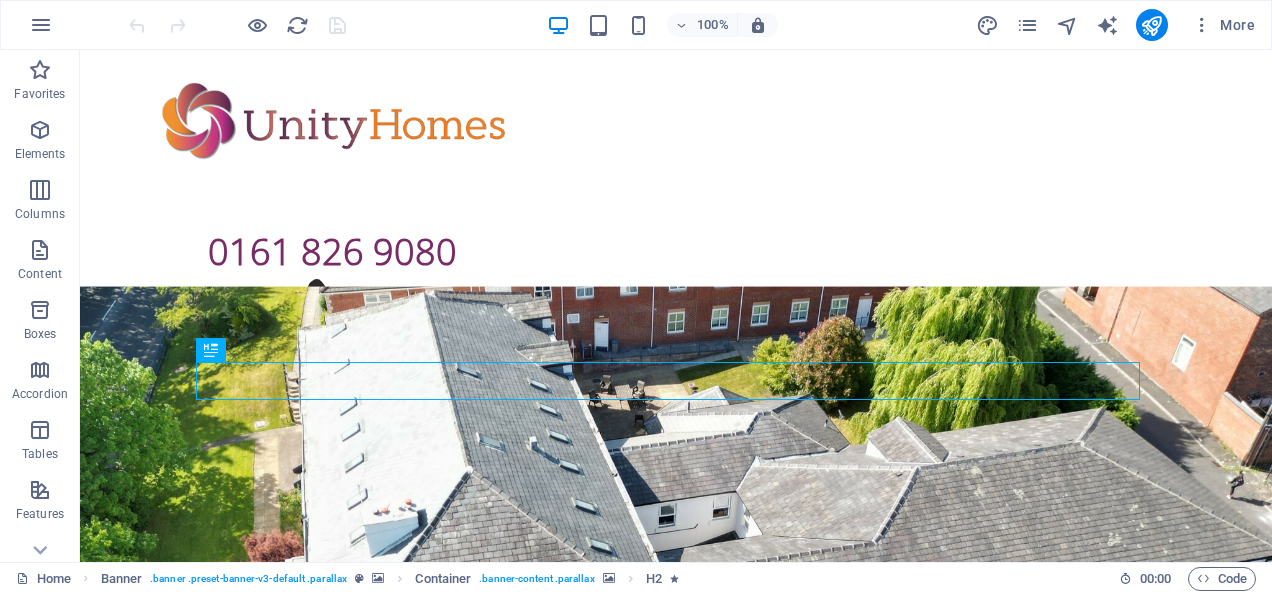 scroll, scrollTop: 0, scrollLeft: 0, axis: both 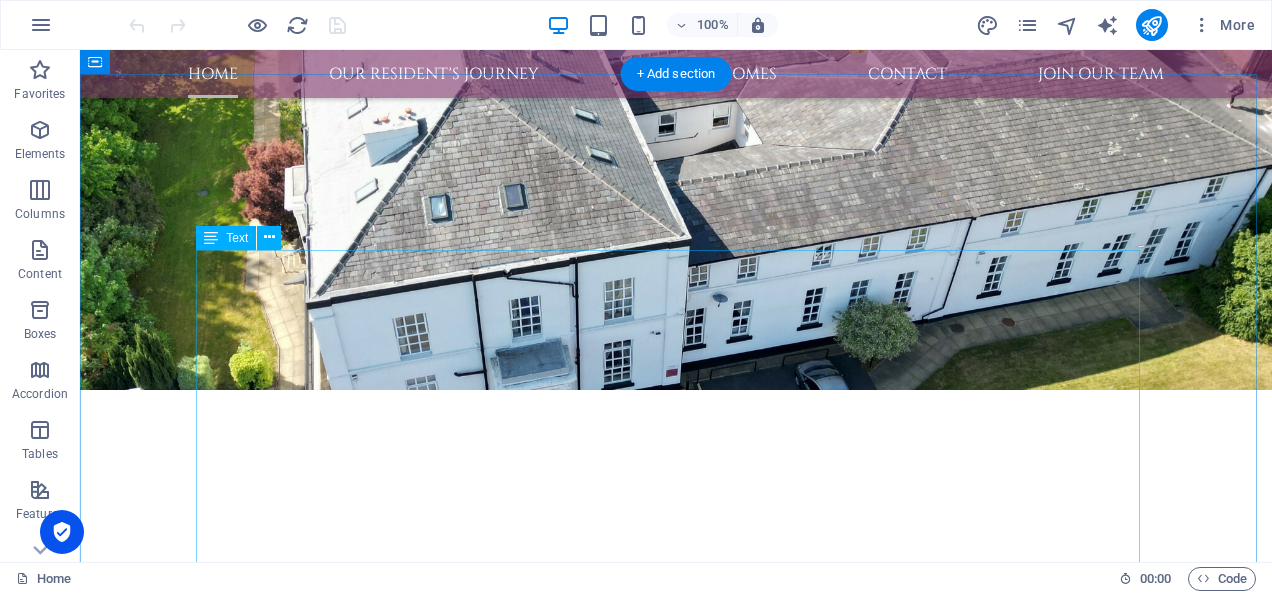 click on "At Unity Homes we understand how caring for a loved one can feel like a great weight on your shoulders. We recognise and accept that by considering us to care for your loved one, we accept that weight, with respect, care and dignity.  We also know that you may feel a sense of failure or guilt by asking us to support you with the care of a loved one.  Be assured, at Unity Homes we are committed to guiding, supporting and stepping you through the process of handing over the responsibility to our teams. We are proud to be operating six care homes across the North West of [GEOGRAPHIC_DATA]. We are a family run business, with a strong sense of community and we live and work close to the homes we operate. We work as a team across all our homes - delivering consistency in what we offer for our residents. We are delighted that you are considering one of our homes to be a safe space for your loved one. Please get in touch to find out more about how we can support you and your loved one." at bounding box center (676, 1522) 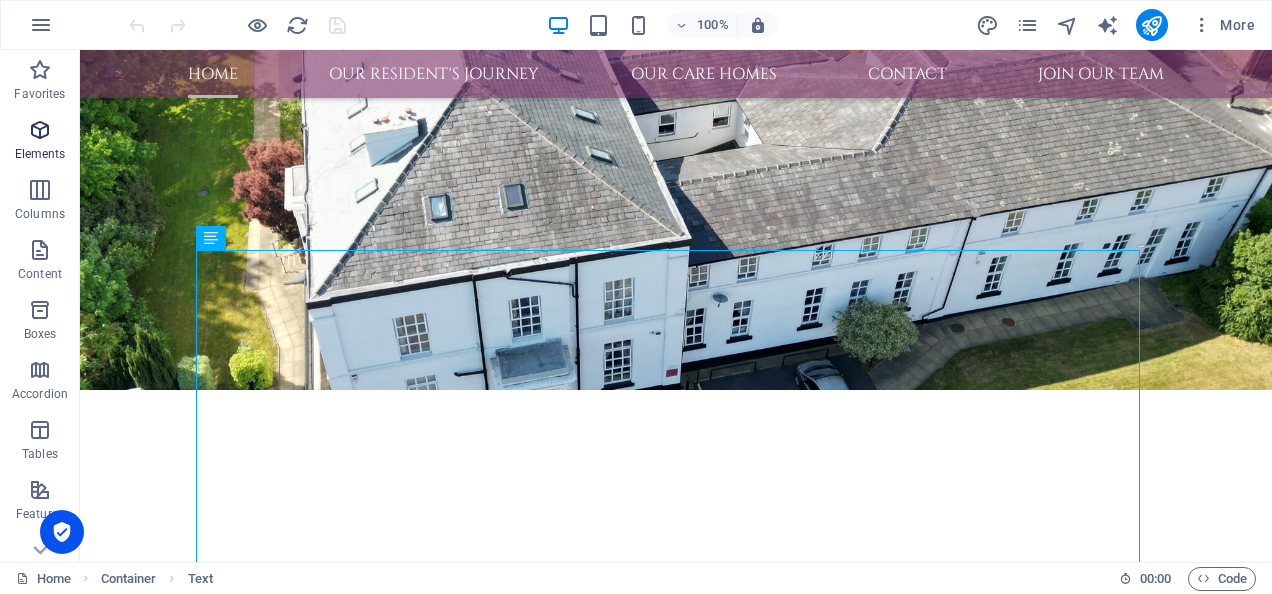 click at bounding box center [40, 130] 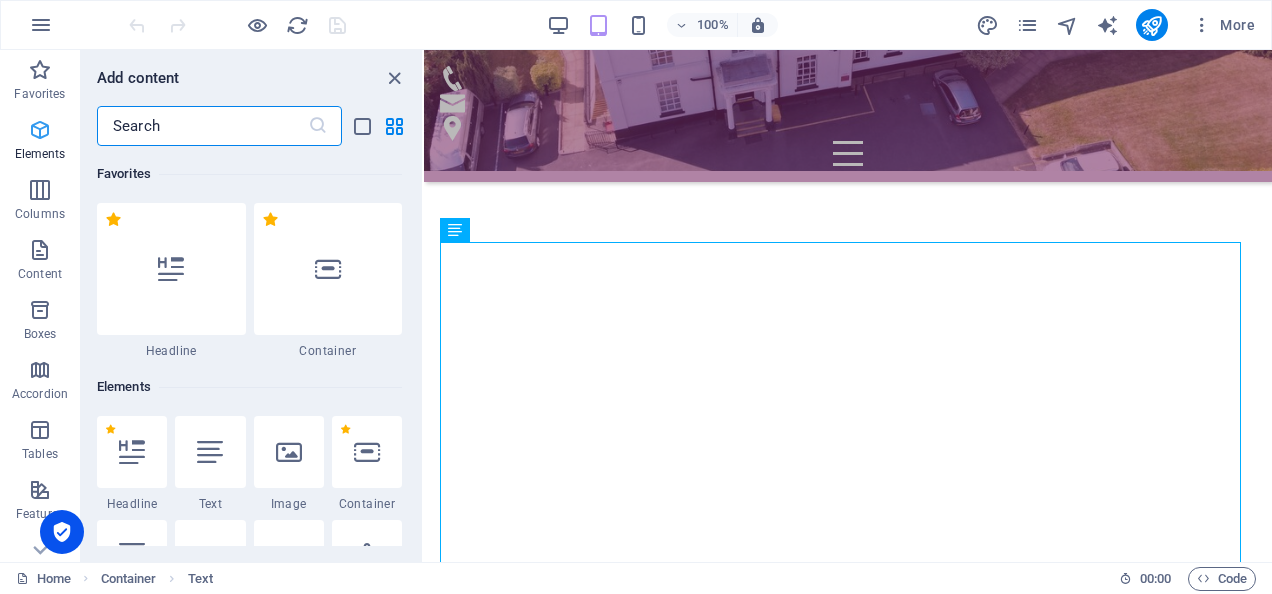scroll, scrollTop: 545, scrollLeft: 0, axis: vertical 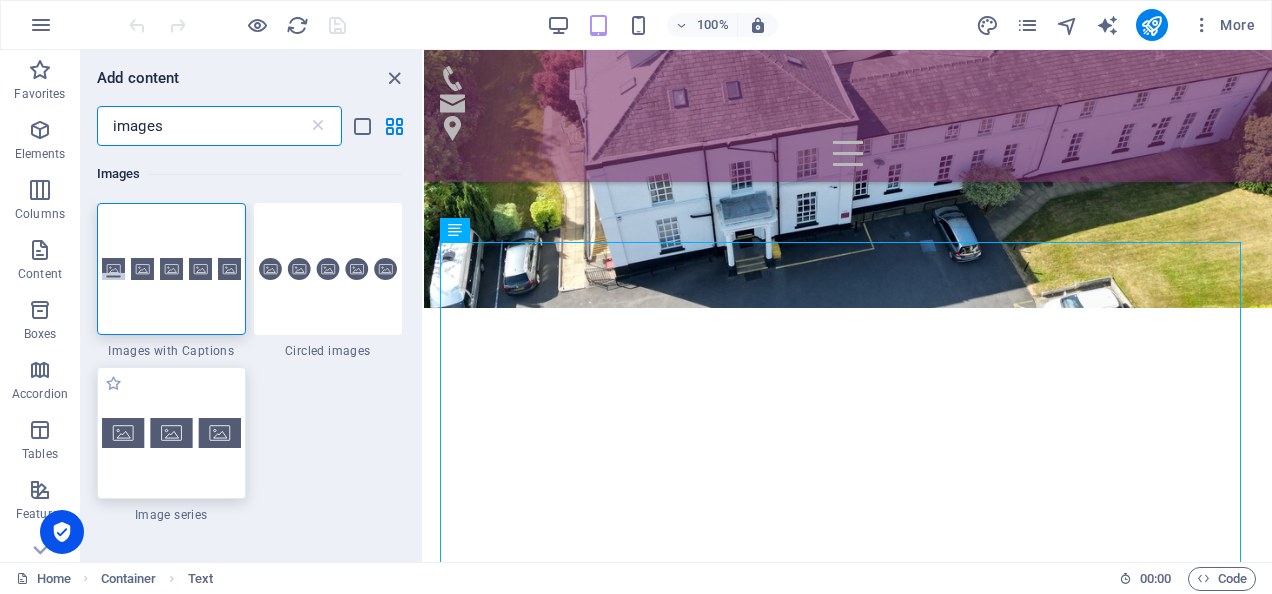 type on "images" 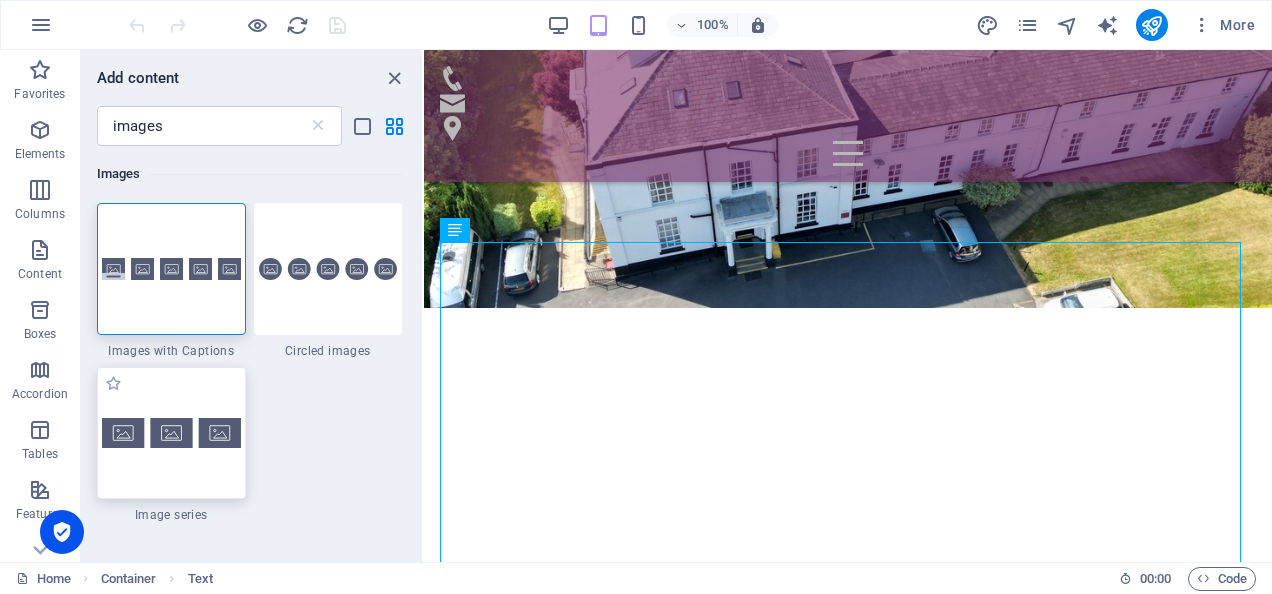 click at bounding box center (171, 433) 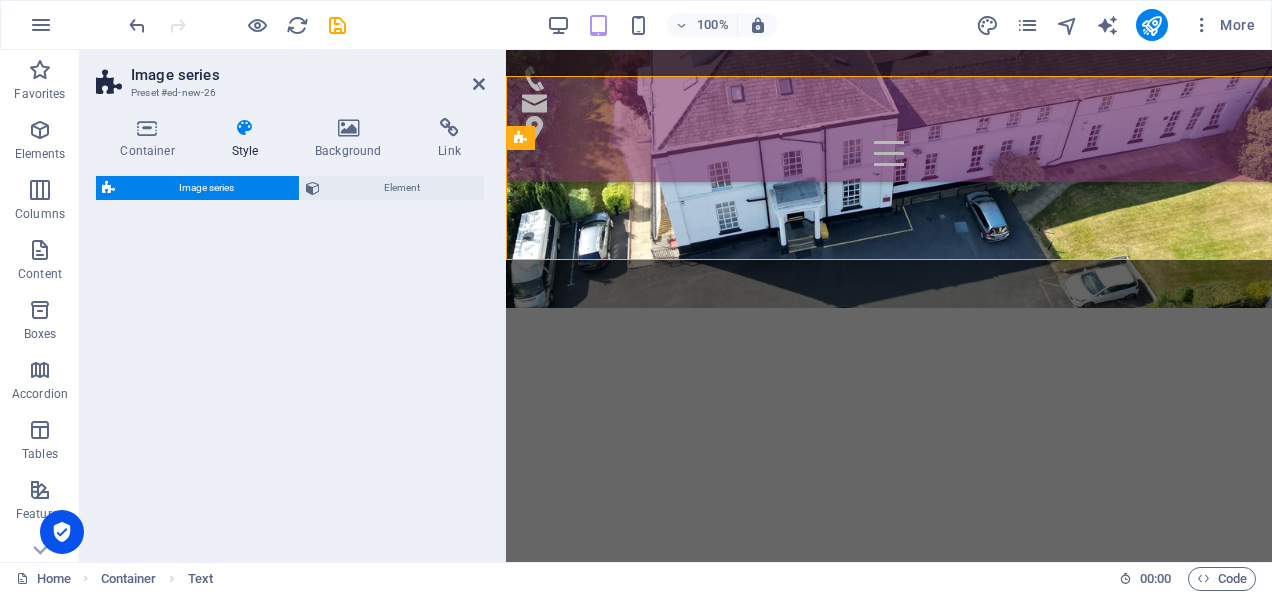 select on "rem" 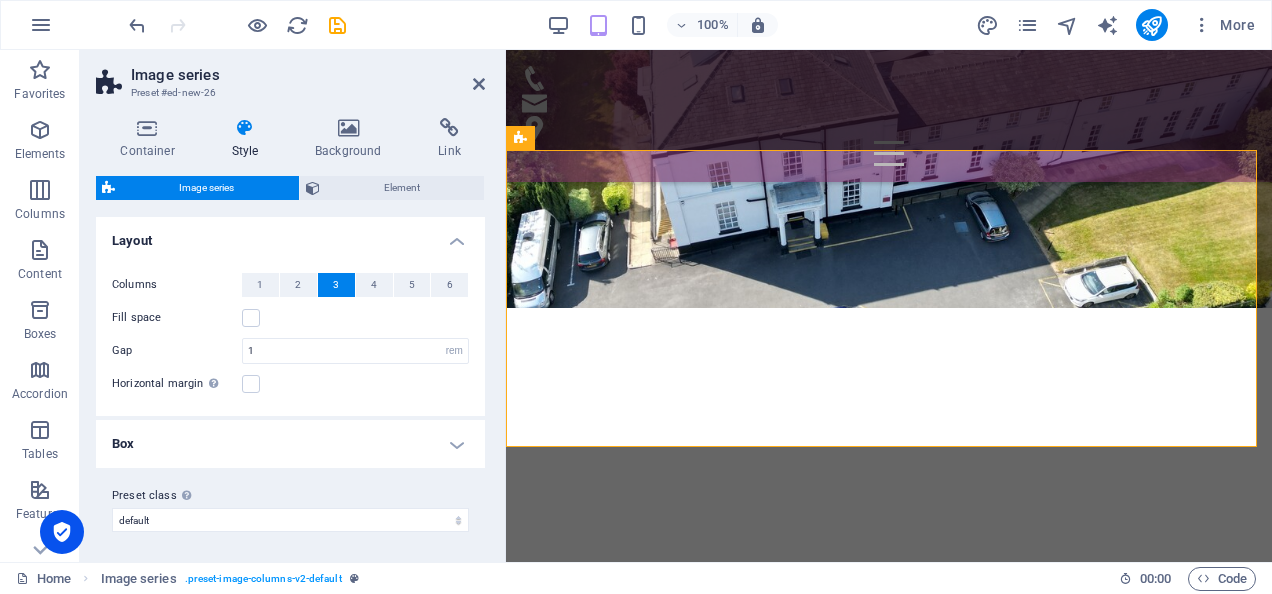 scroll, scrollTop: 2422, scrollLeft: 0, axis: vertical 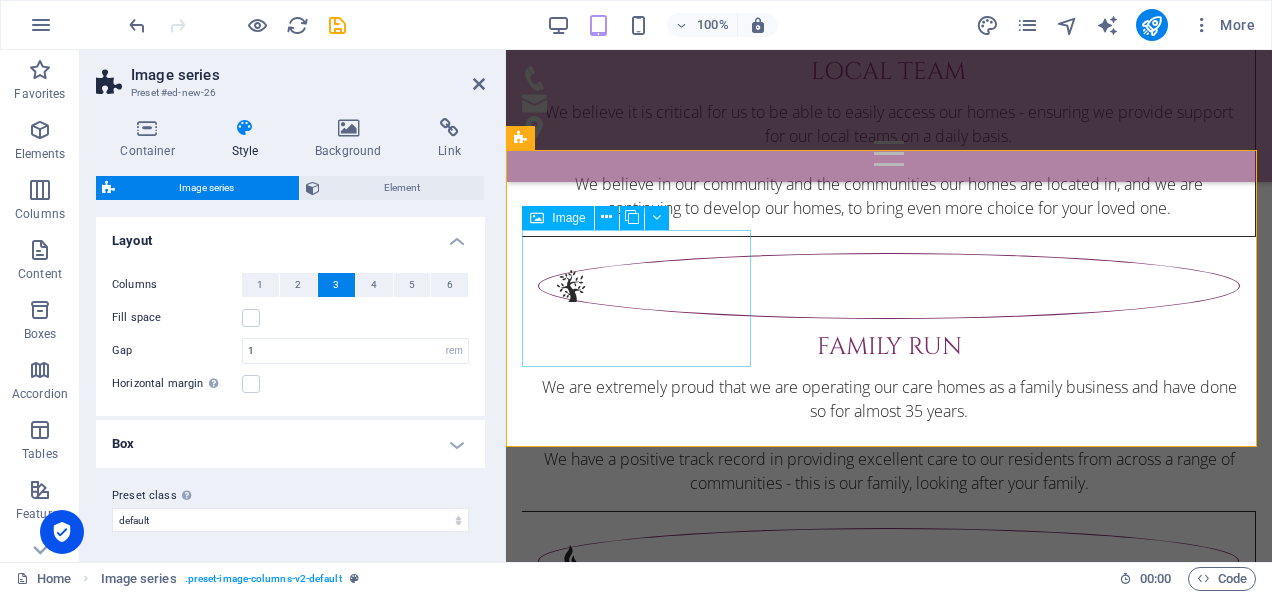click at bounding box center (639, 1864) 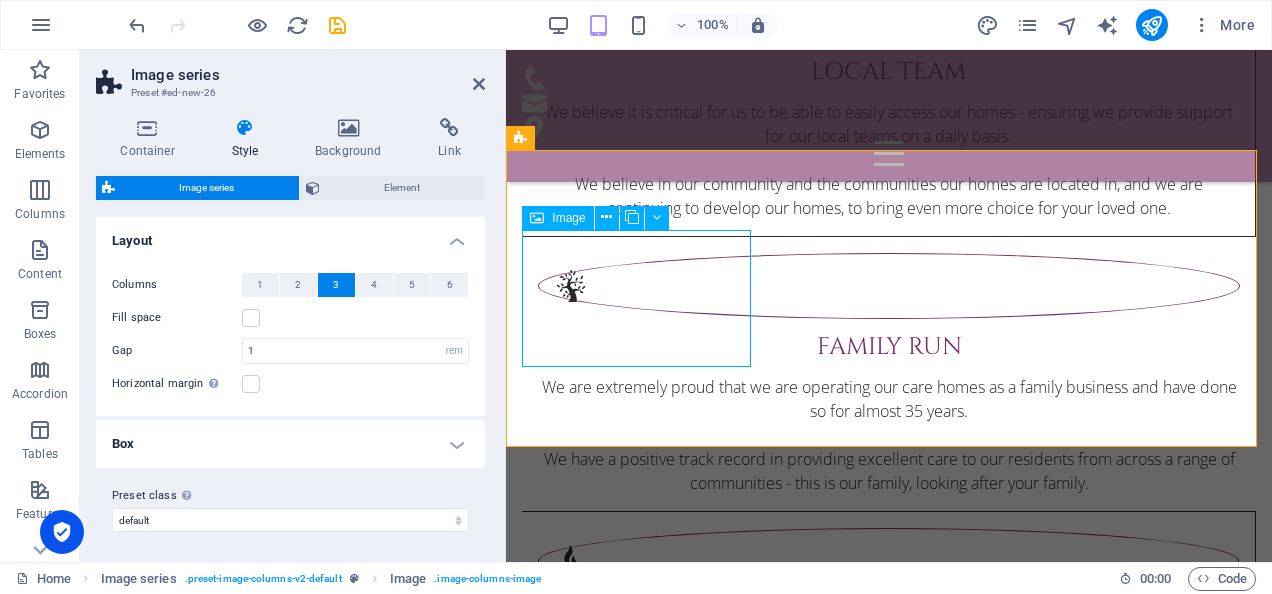 click at bounding box center (639, 1864) 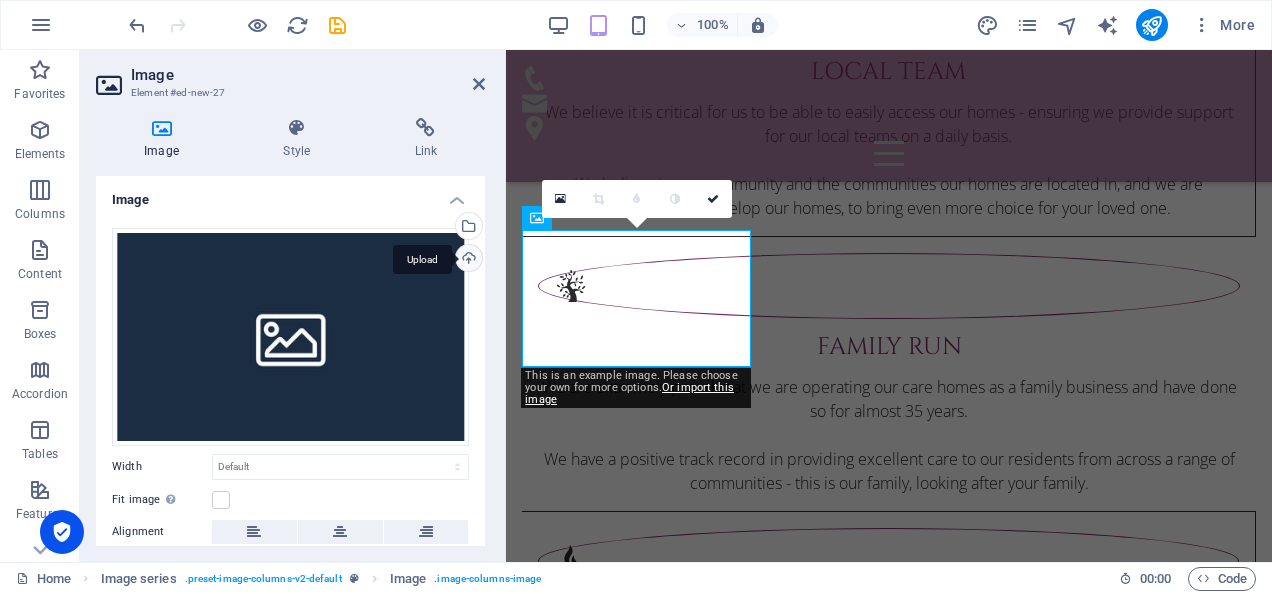 click on "Upload" at bounding box center [467, 260] 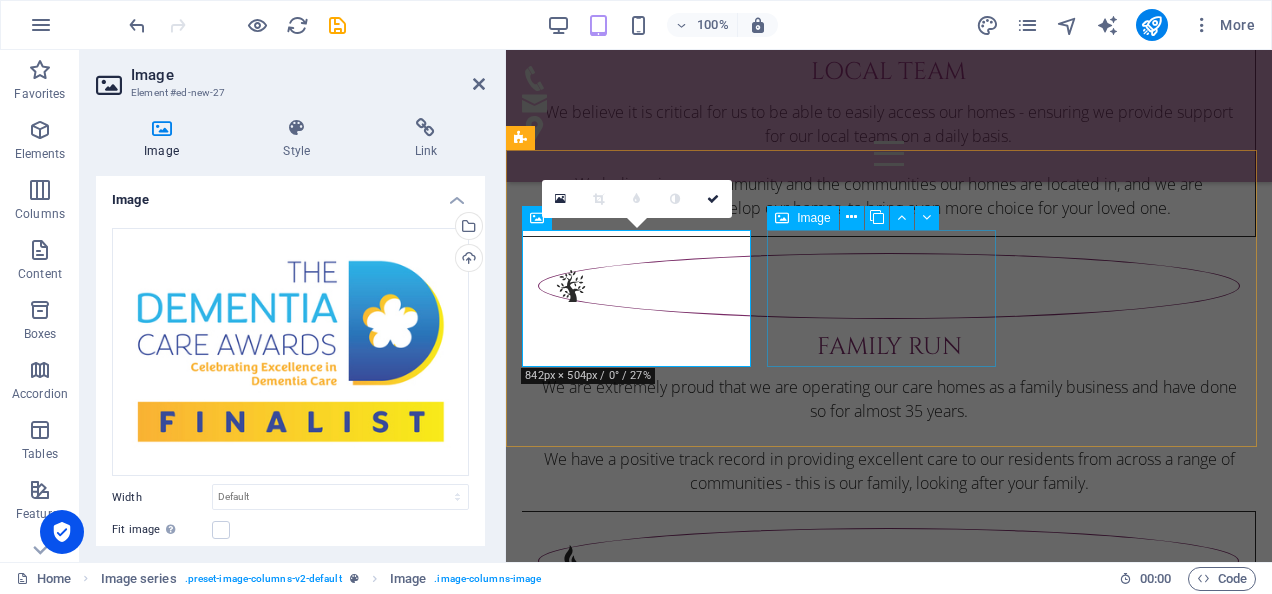 click at bounding box center [639, 2033] 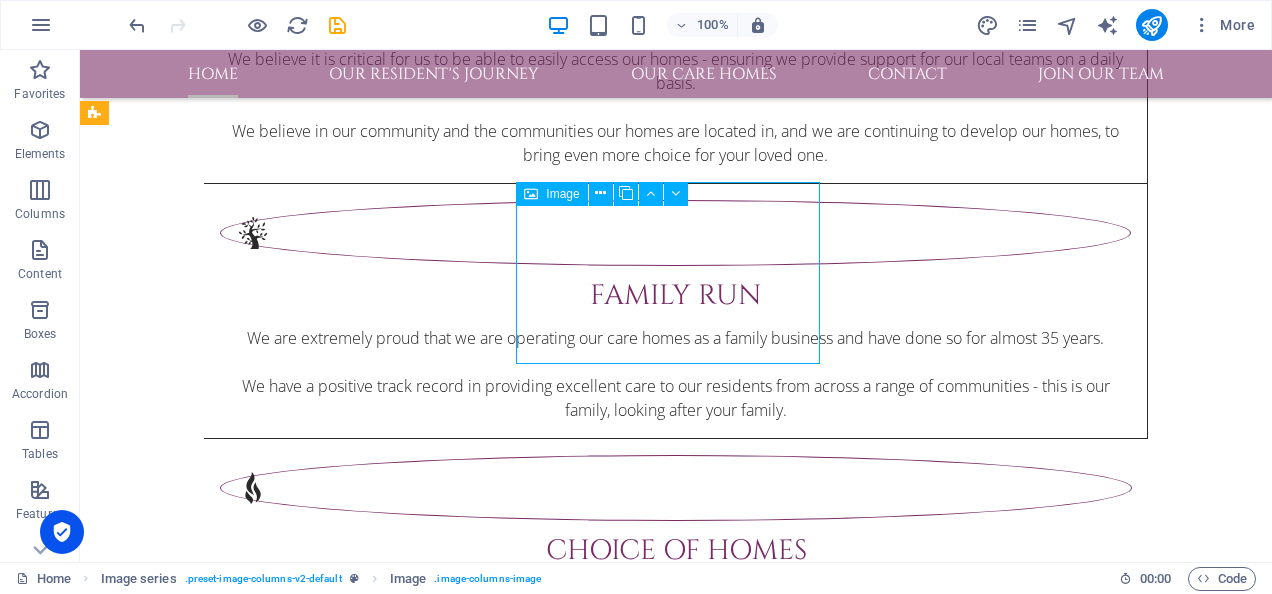 scroll, scrollTop: 2203, scrollLeft: 0, axis: vertical 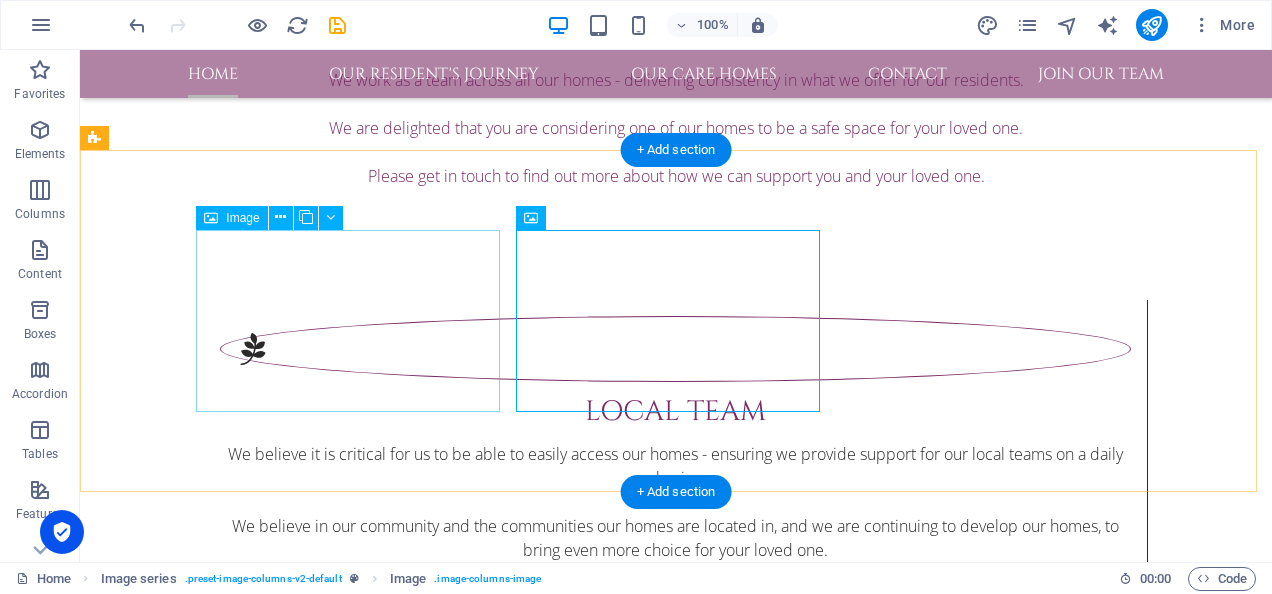 click at bounding box center (248, 2163) 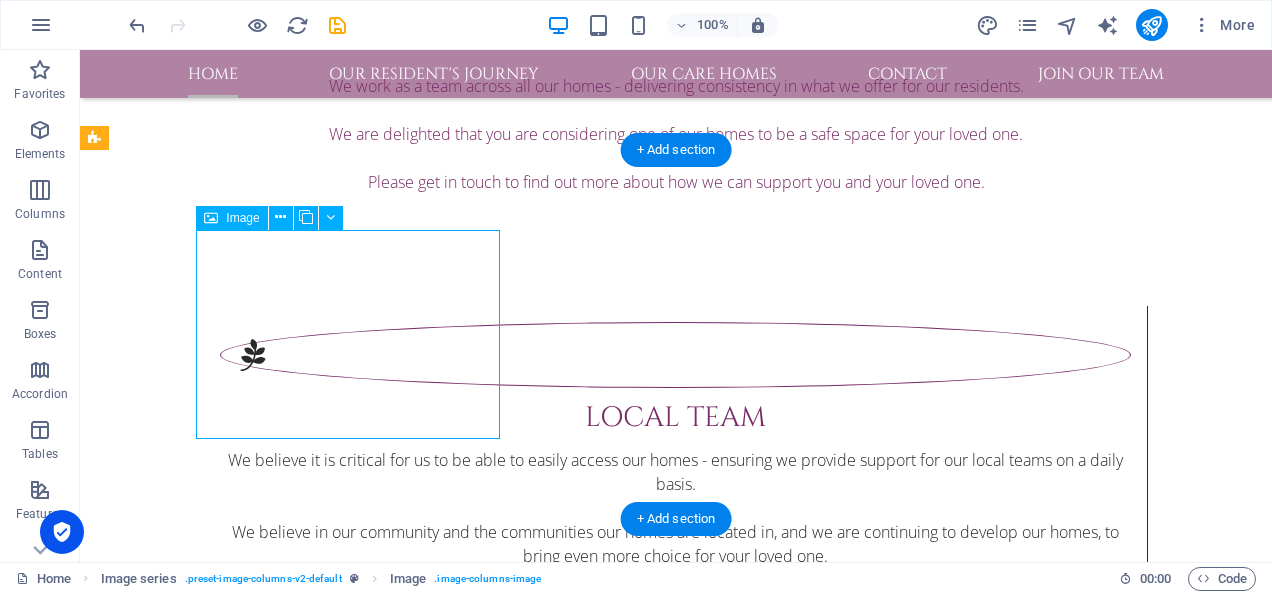 click at bounding box center (248, 2169) 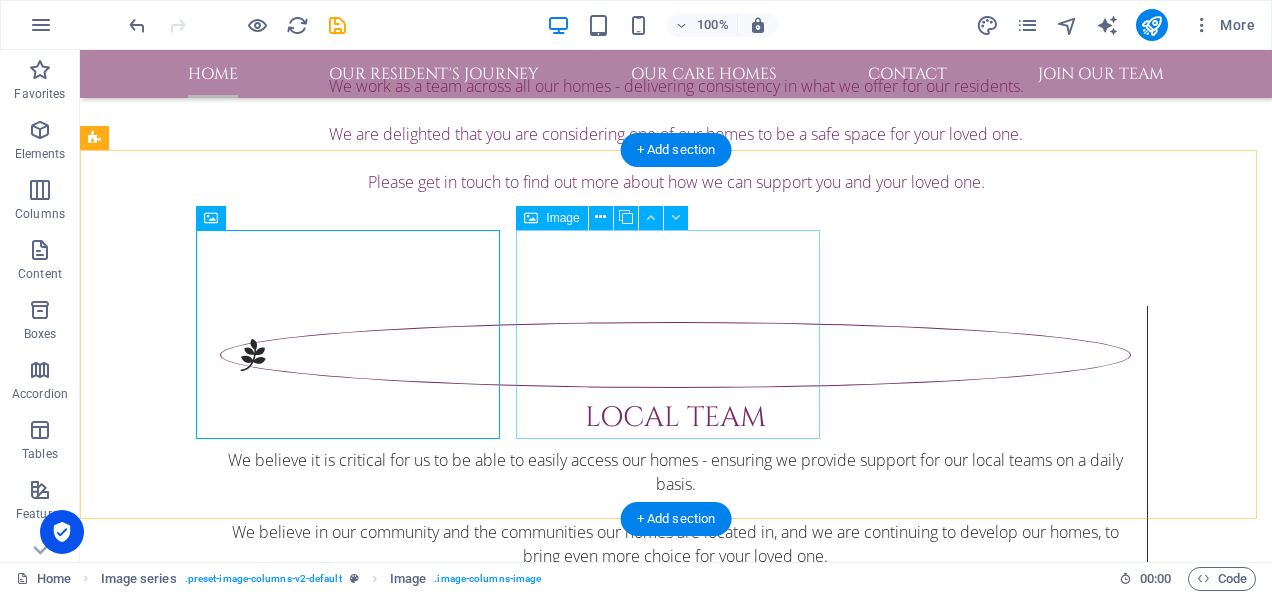 click at bounding box center [248, 2373] 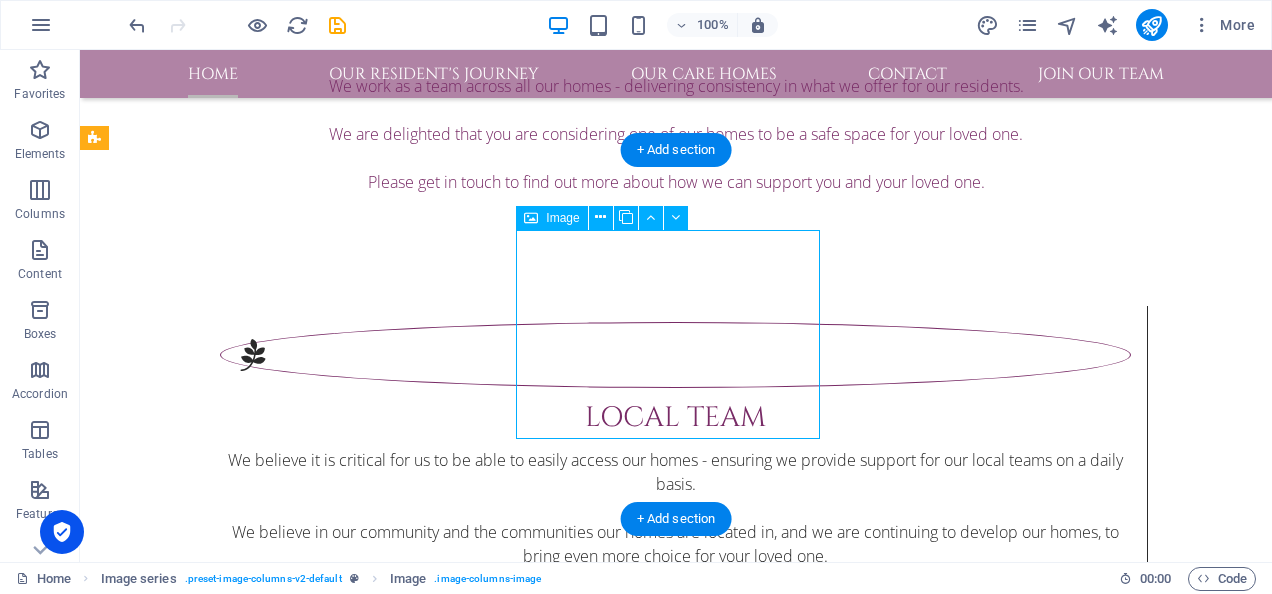 click at bounding box center (248, 2373) 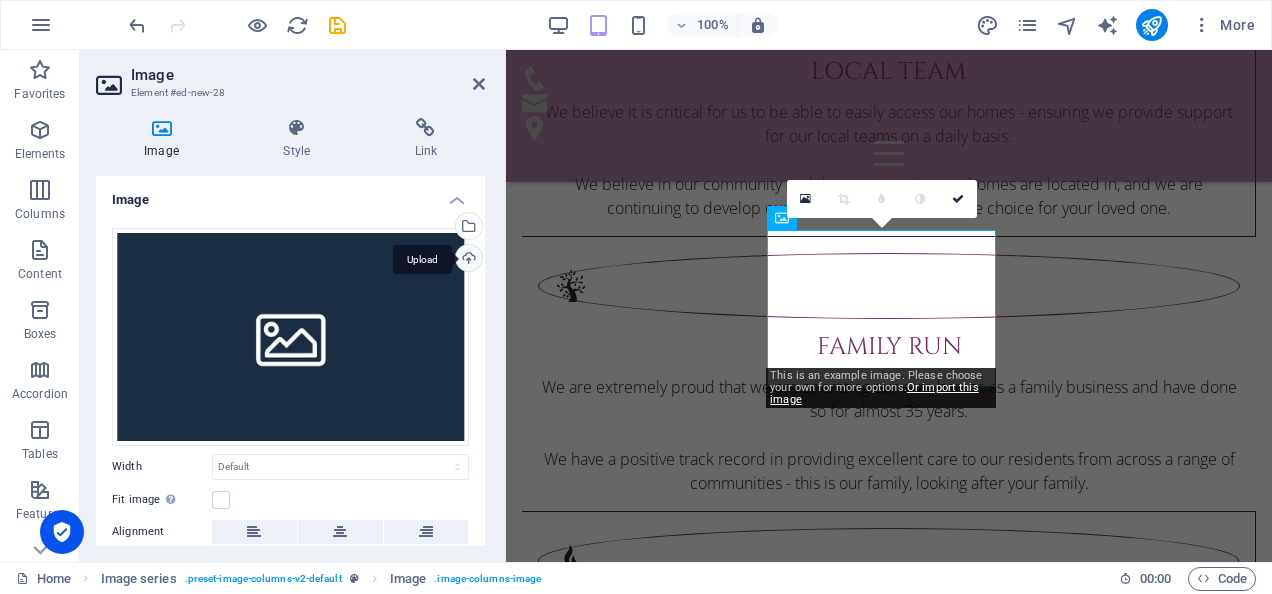 click on "Upload" at bounding box center (467, 260) 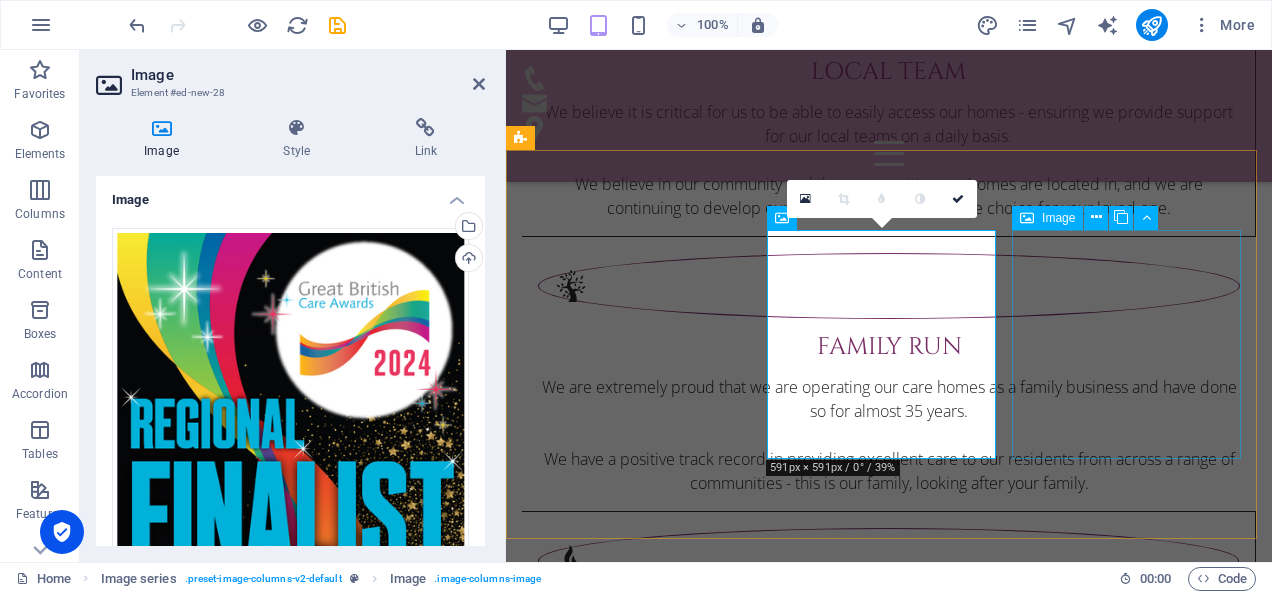 click at bounding box center [639, 2275] 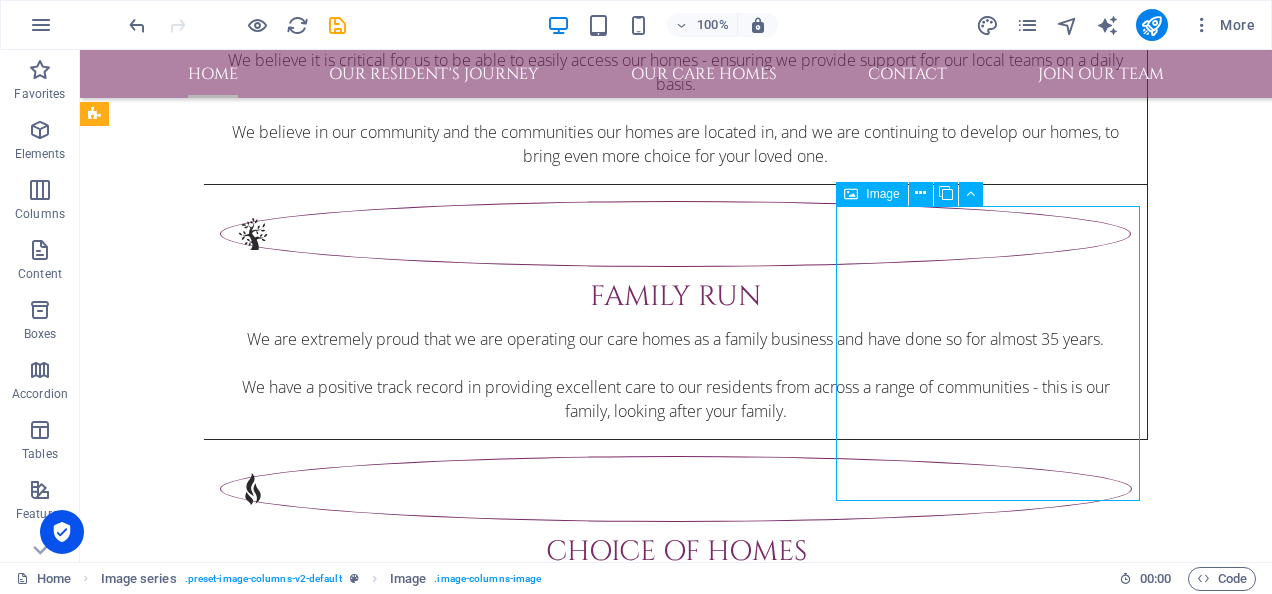 scroll, scrollTop: 2203, scrollLeft: 0, axis: vertical 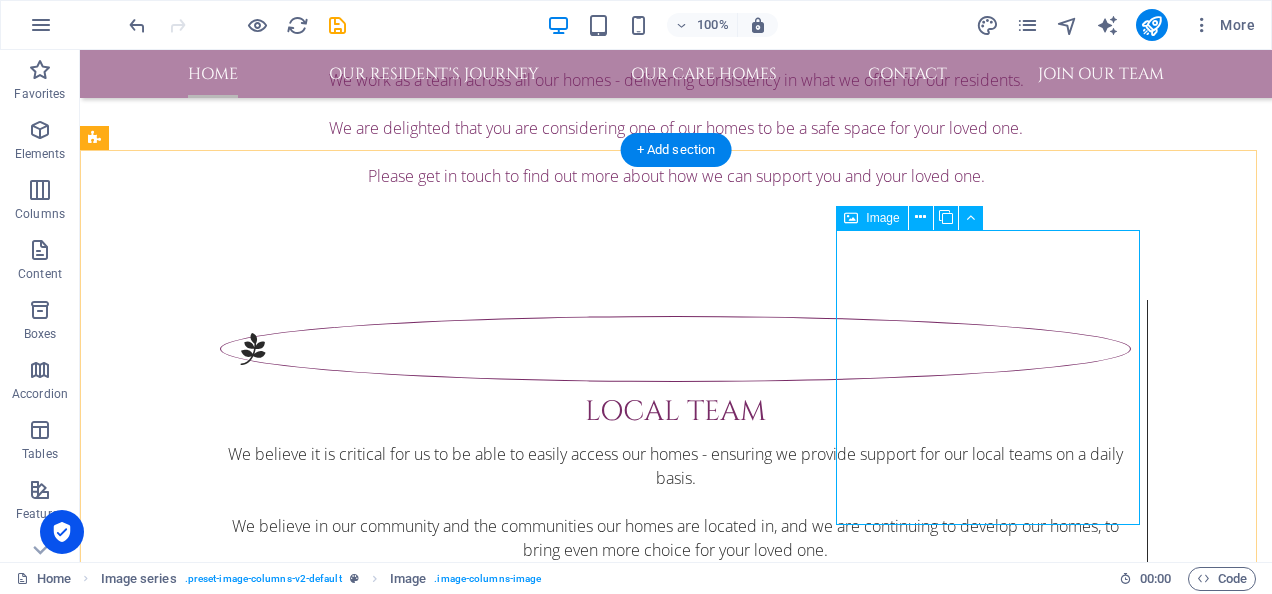 click at bounding box center (248, 2679) 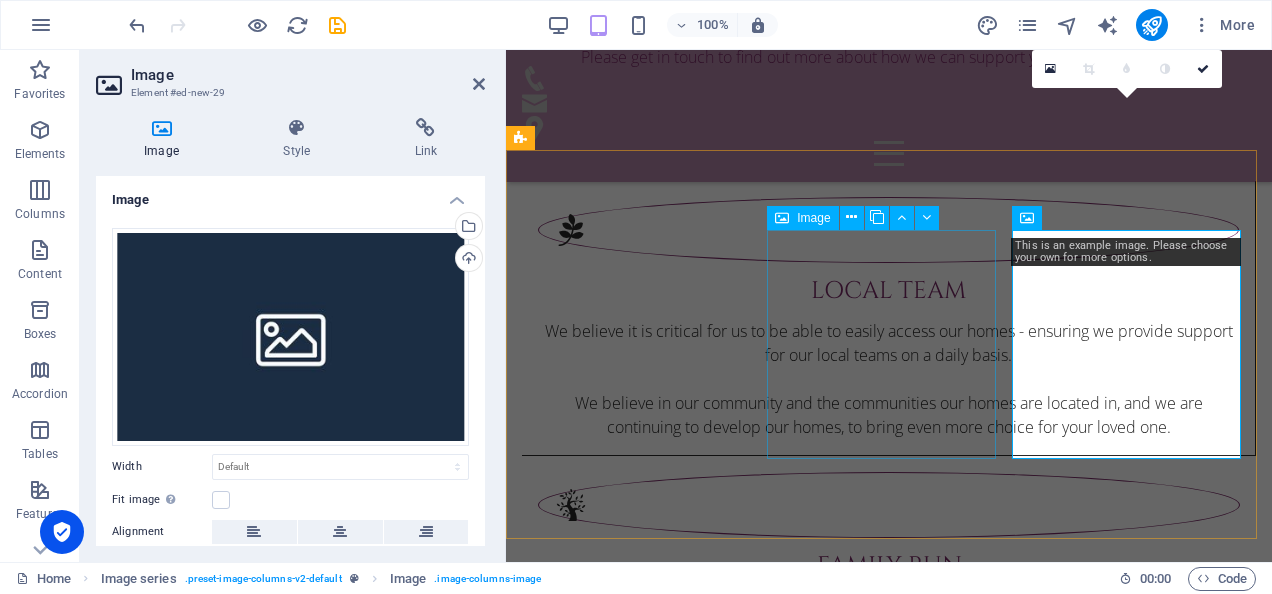 scroll, scrollTop: 2422, scrollLeft: 0, axis: vertical 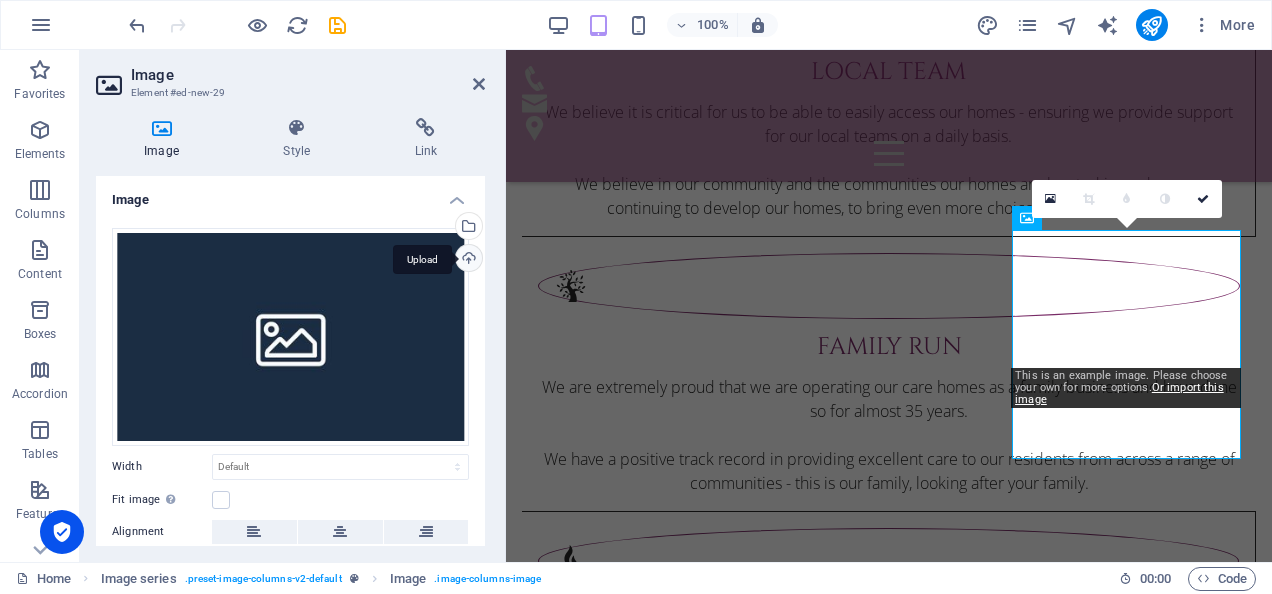 click on "Upload" at bounding box center [467, 260] 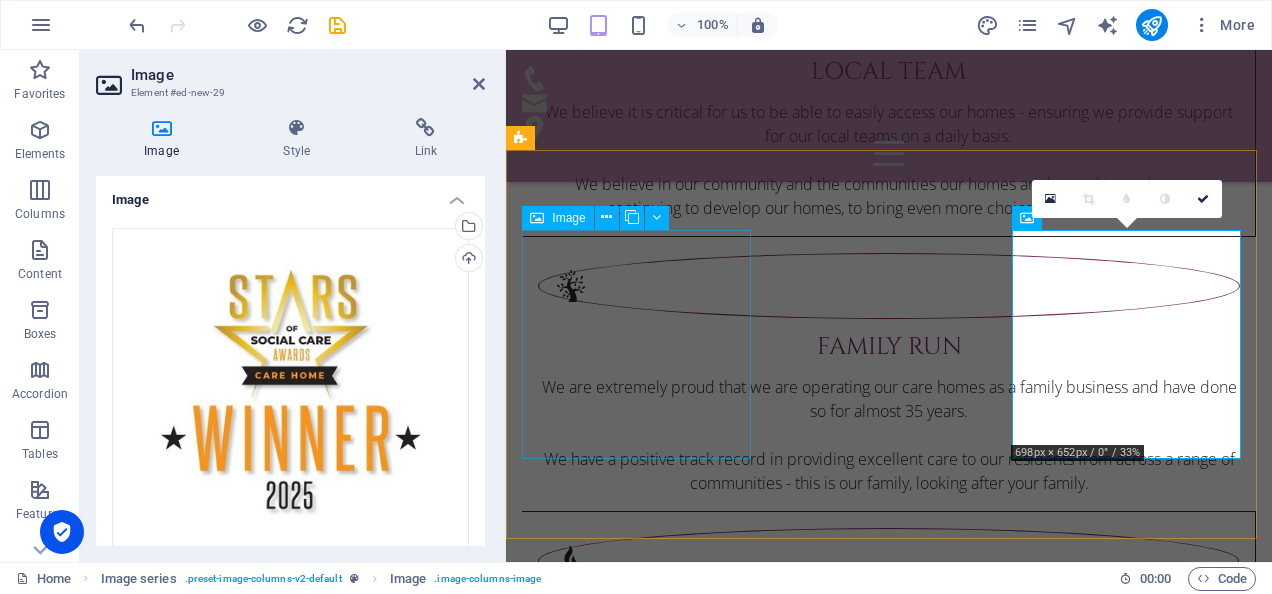 click at bounding box center [639, 1874] 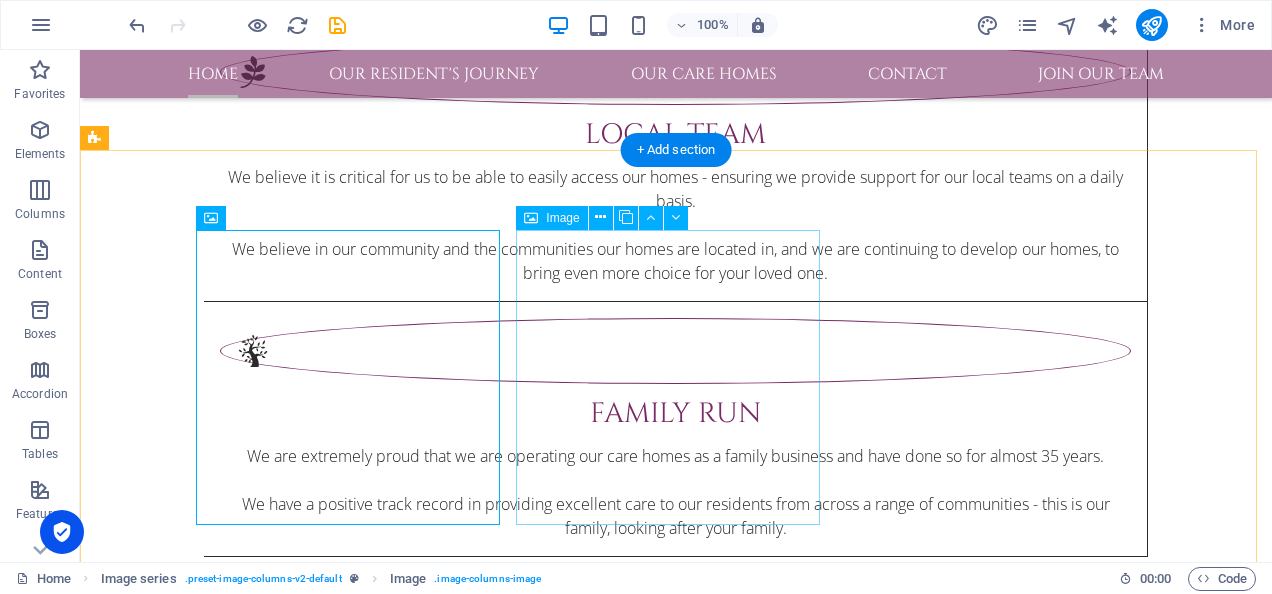 scroll, scrollTop: 2203, scrollLeft: 0, axis: vertical 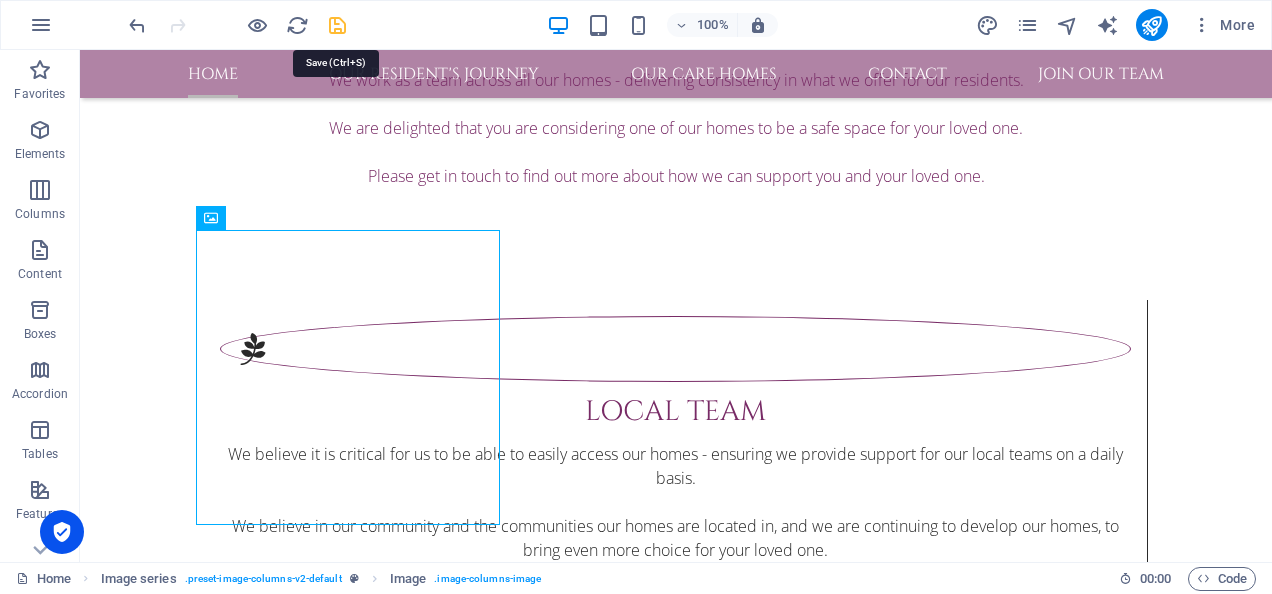 click at bounding box center (337, 25) 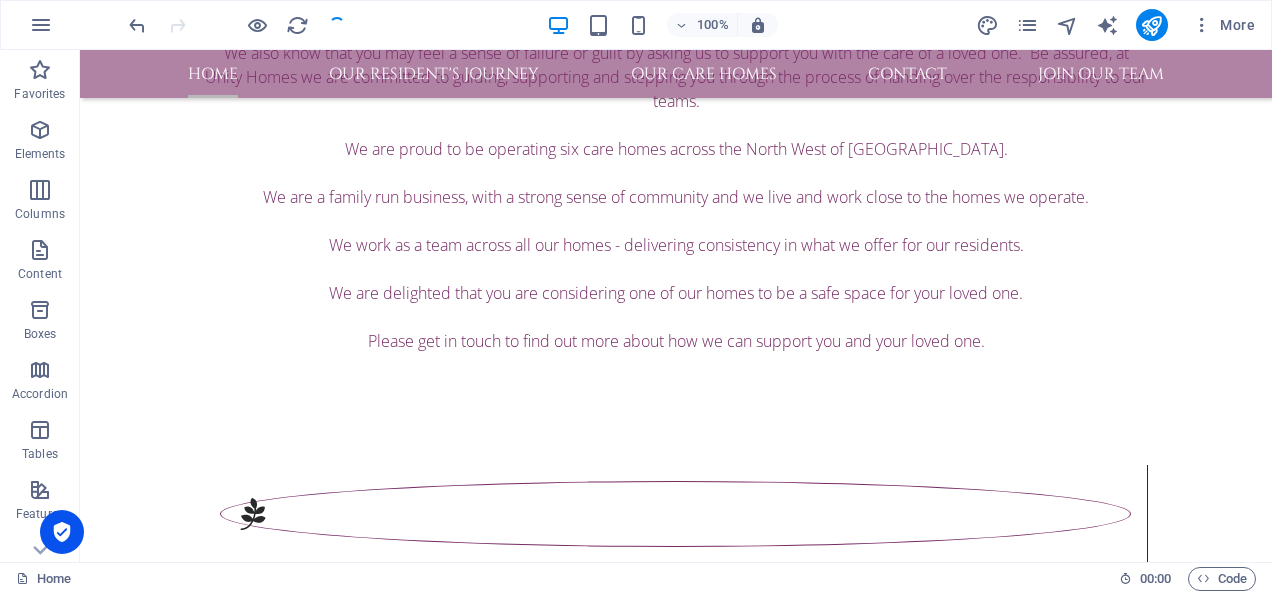 scroll, scrollTop: 2059, scrollLeft: 0, axis: vertical 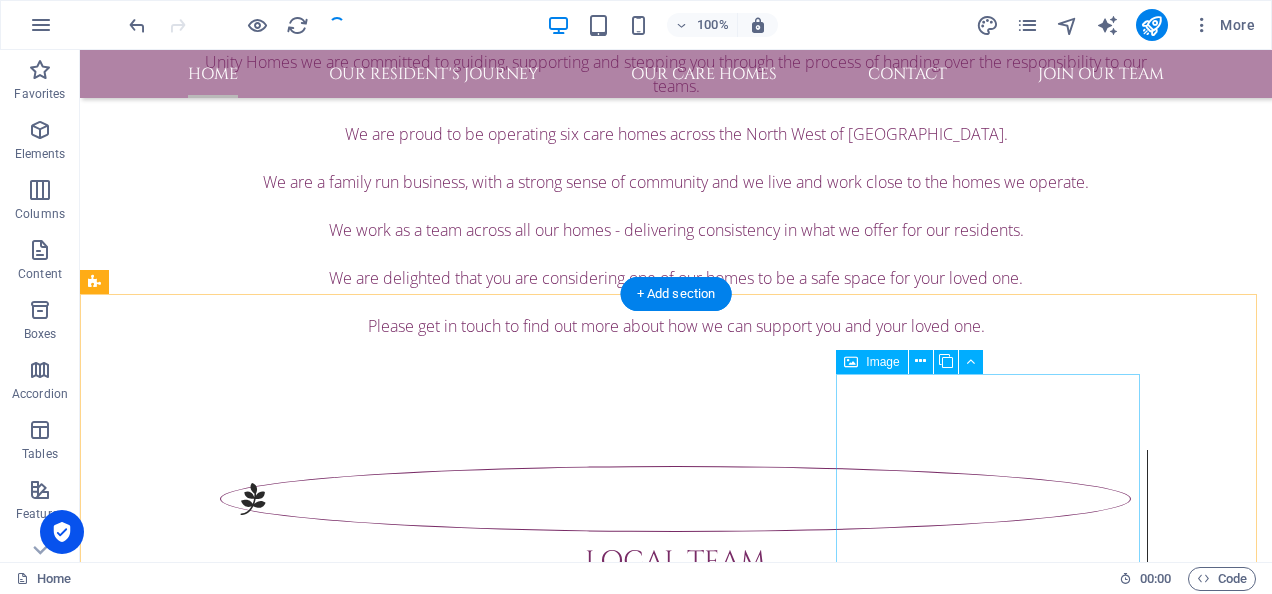 click at bounding box center [248, 2880] 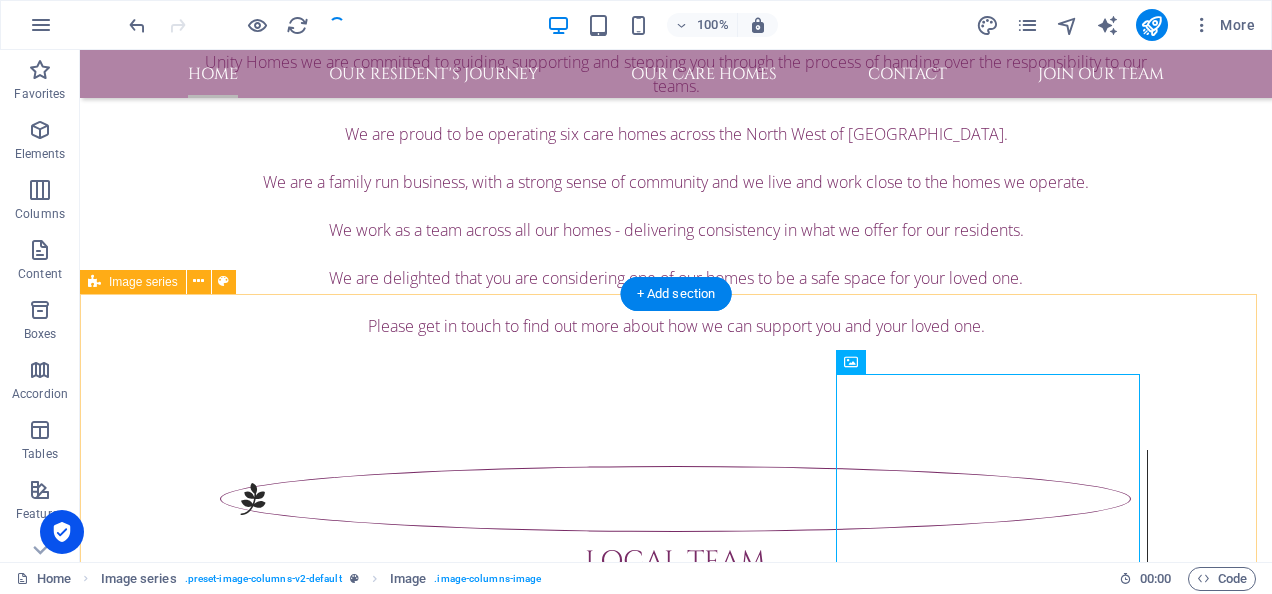 click at bounding box center [676, 2615] 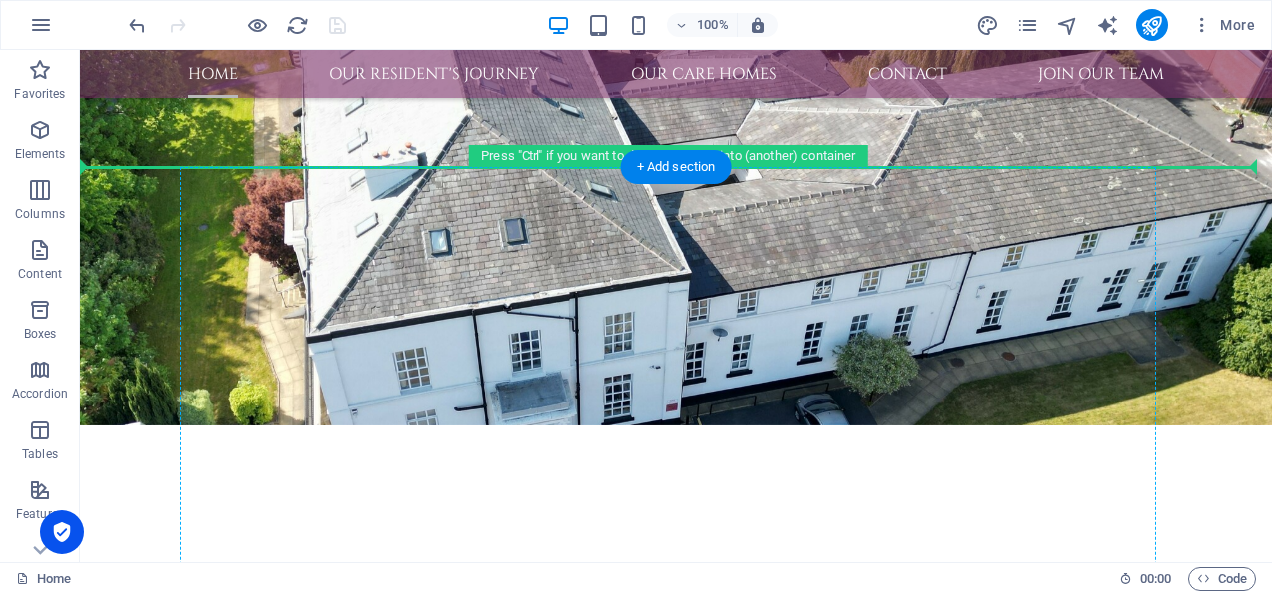 scroll, scrollTop: 749, scrollLeft: 0, axis: vertical 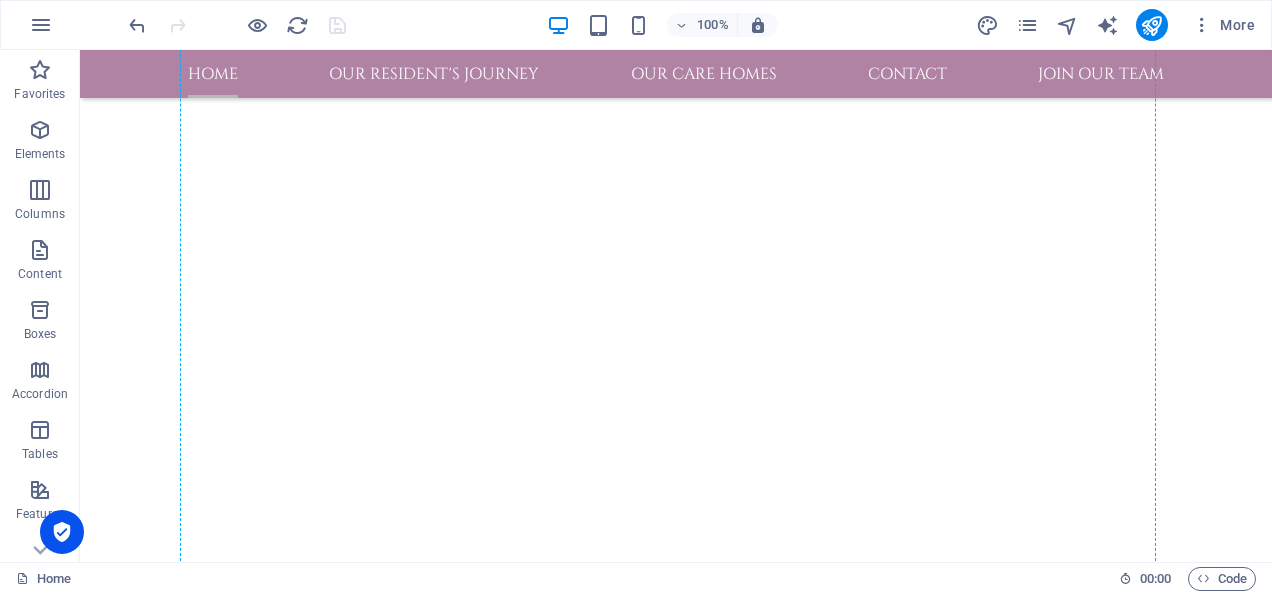 drag, startPoint x: 792, startPoint y: 313, endPoint x: 696, endPoint y: 369, distance: 111.13955 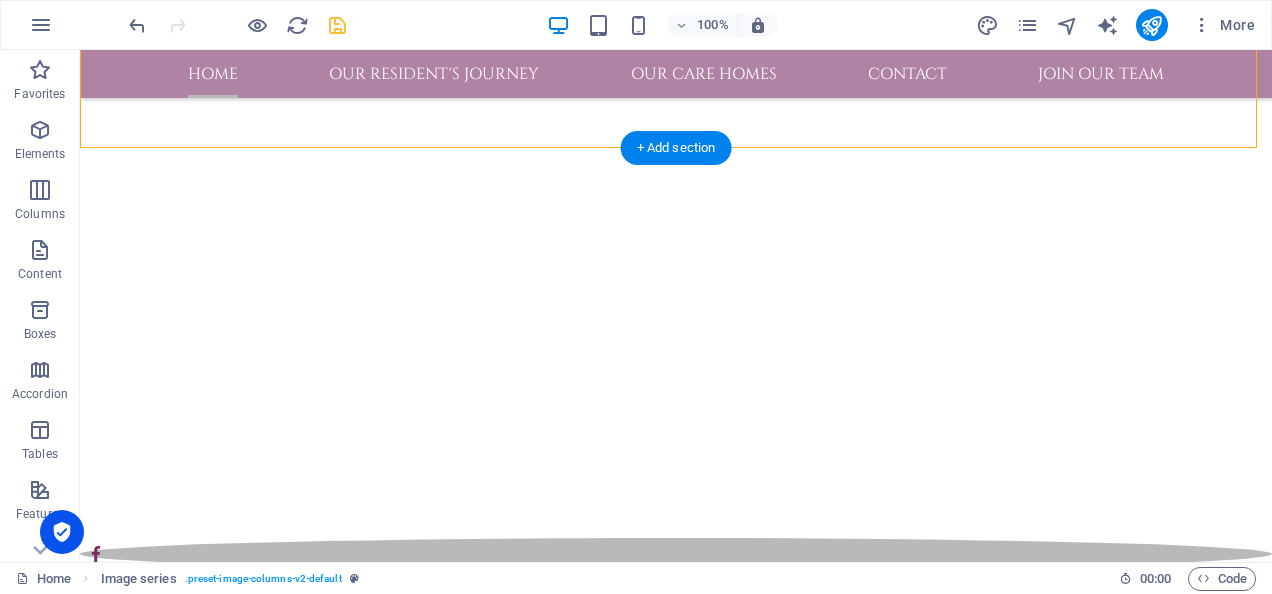 scroll, scrollTop: 686, scrollLeft: 0, axis: vertical 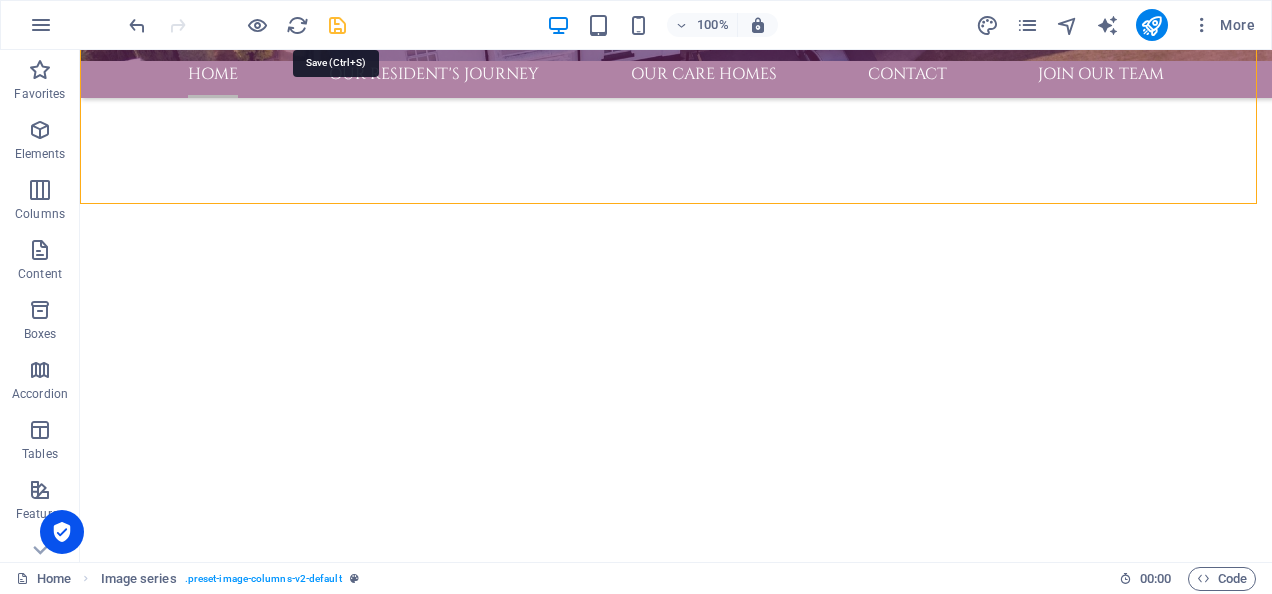 click at bounding box center (337, 25) 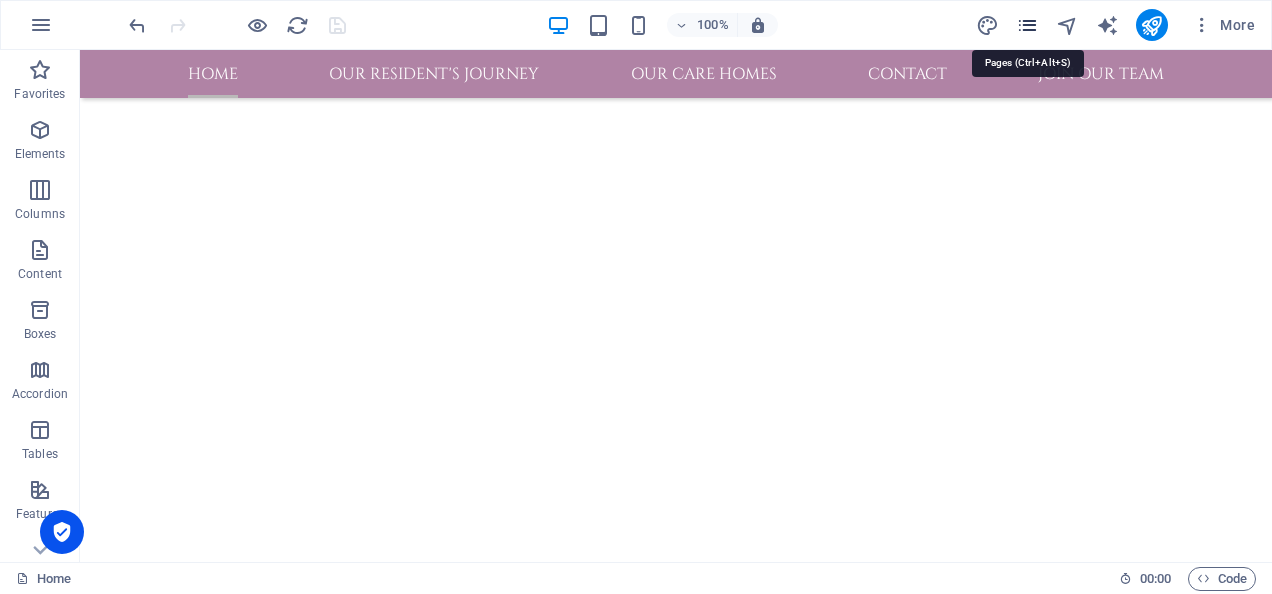 click at bounding box center [1027, 25] 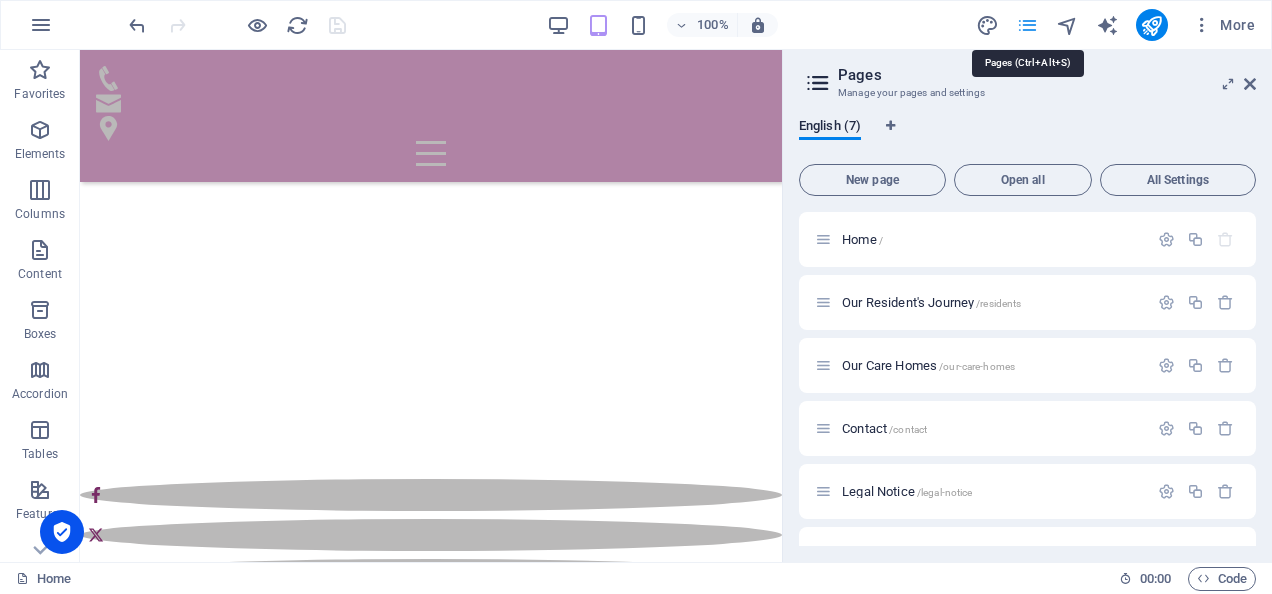 scroll, scrollTop: 840, scrollLeft: 0, axis: vertical 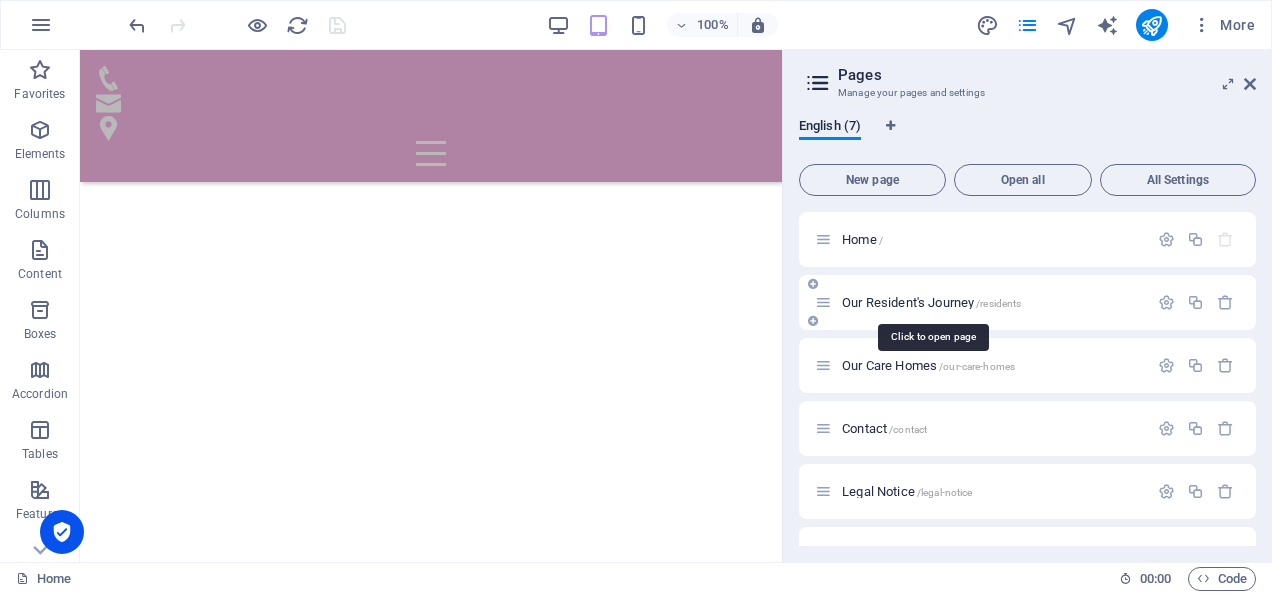 click on "Our Resident's Journey /residents" at bounding box center [931, 302] 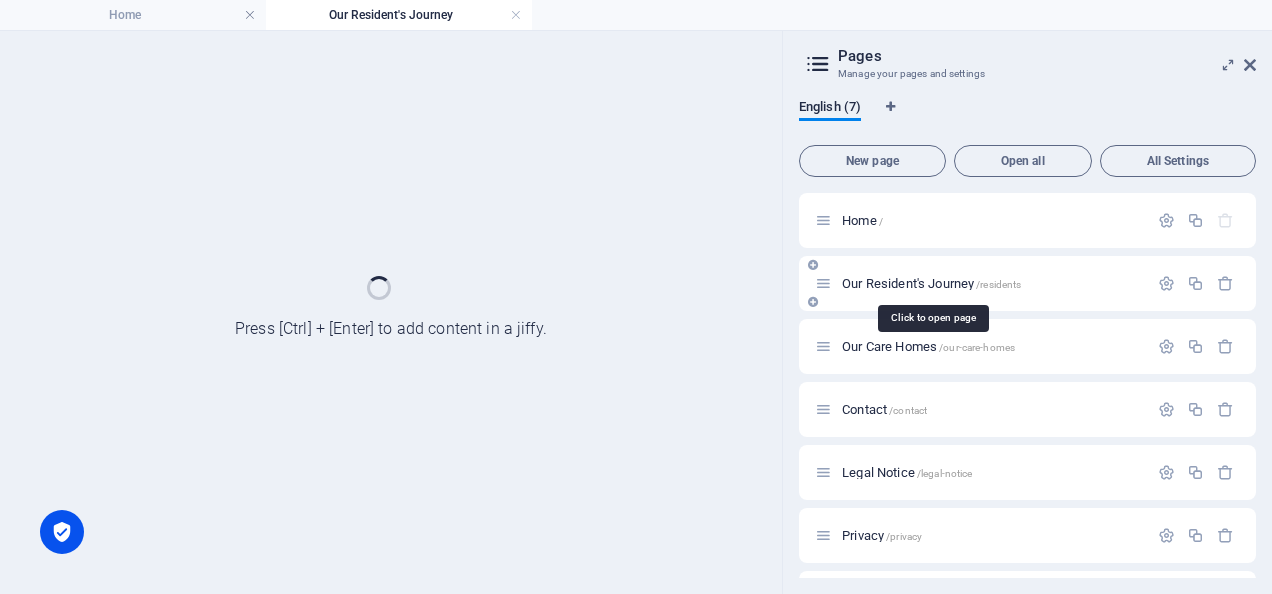 scroll, scrollTop: 0, scrollLeft: 0, axis: both 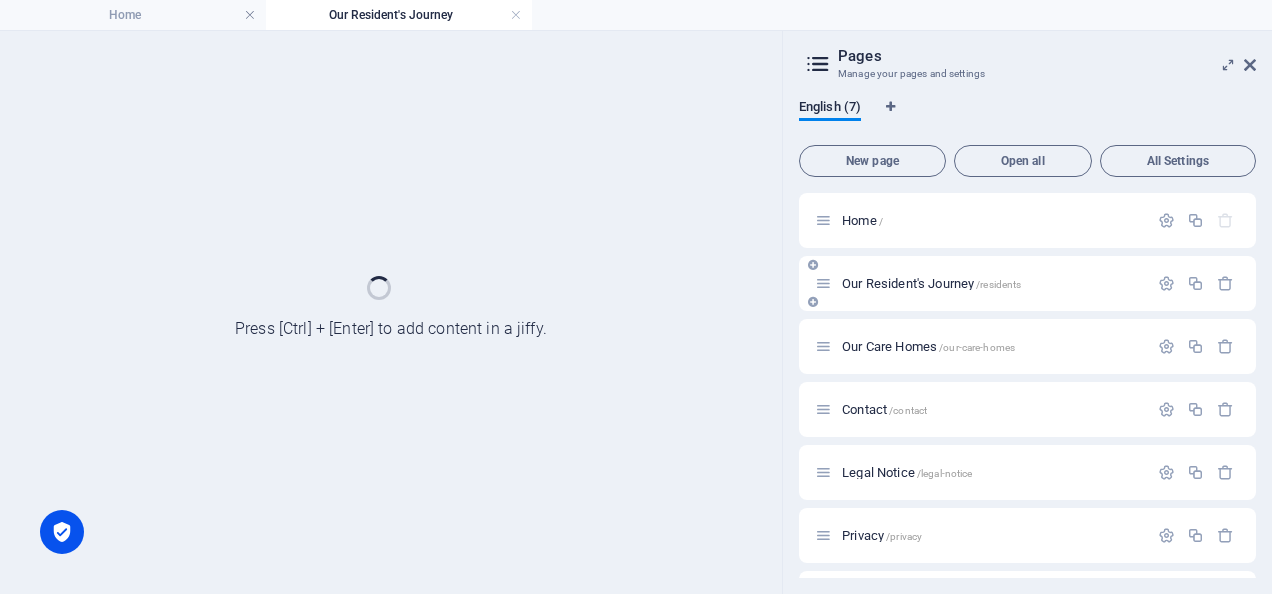 click on "Our Resident's Journey /residents" at bounding box center (1027, 283) 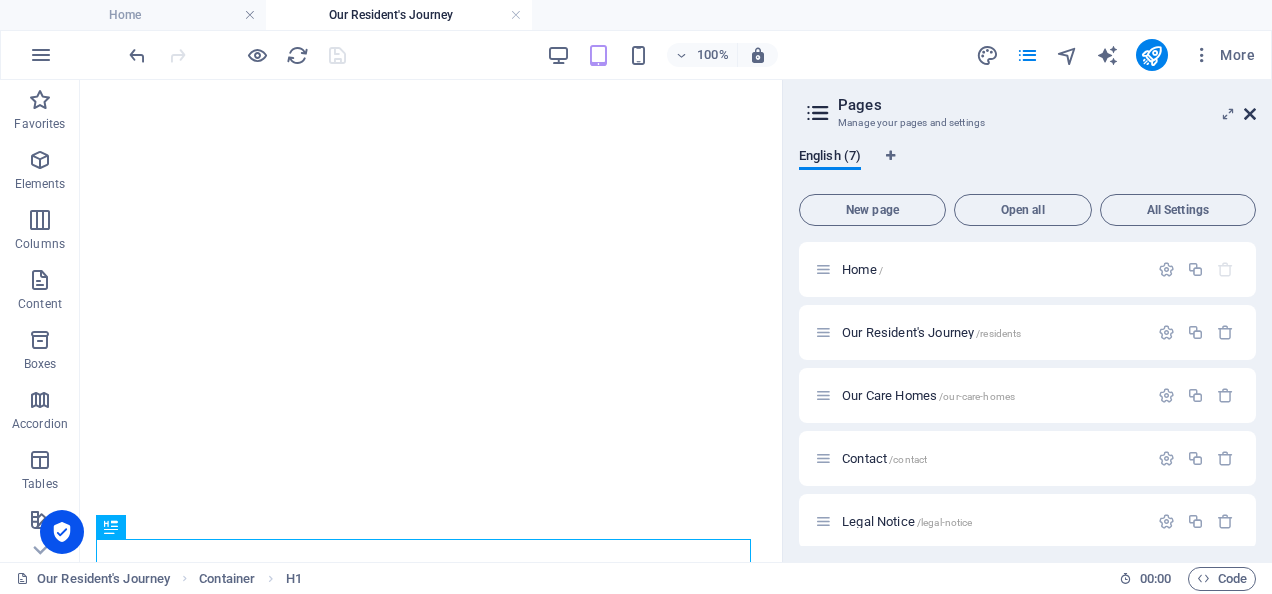 click at bounding box center (1250, 114) 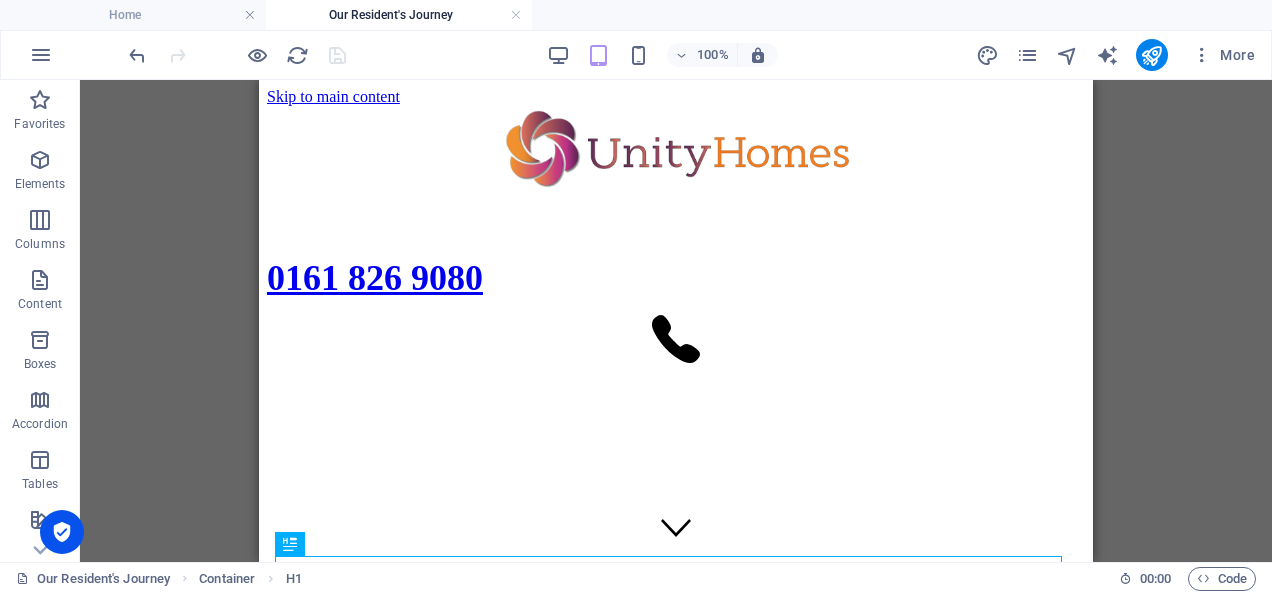 scroll, scrollTop: 0, scrollLeft: 0, axis: both 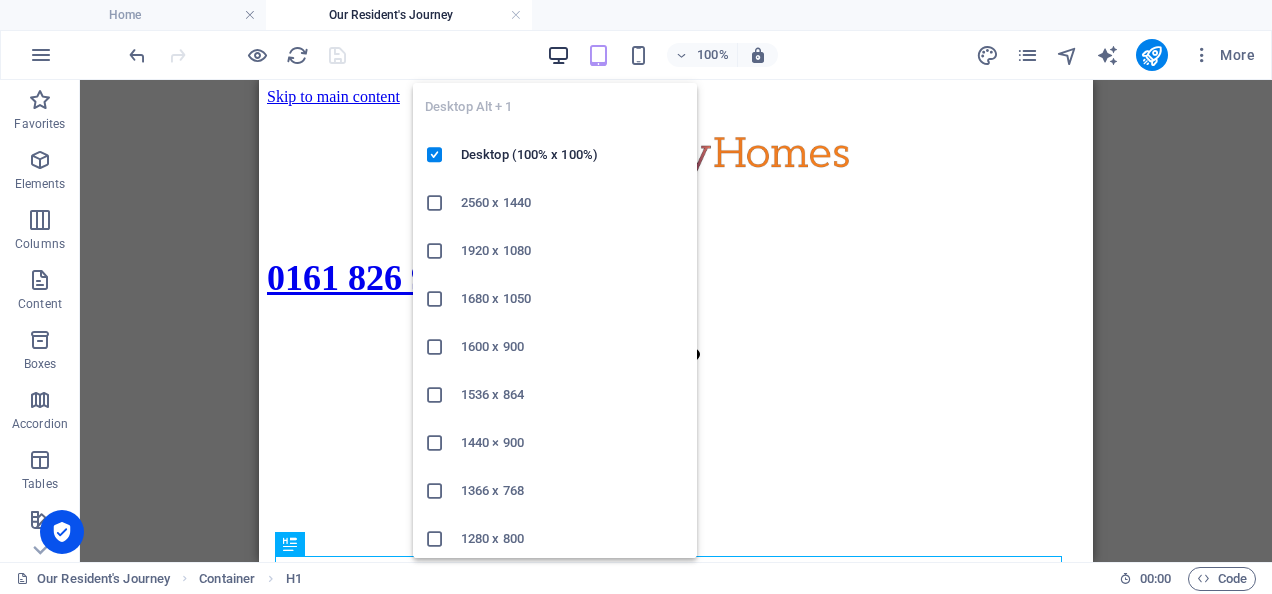 click at bounding box center [558, 55] 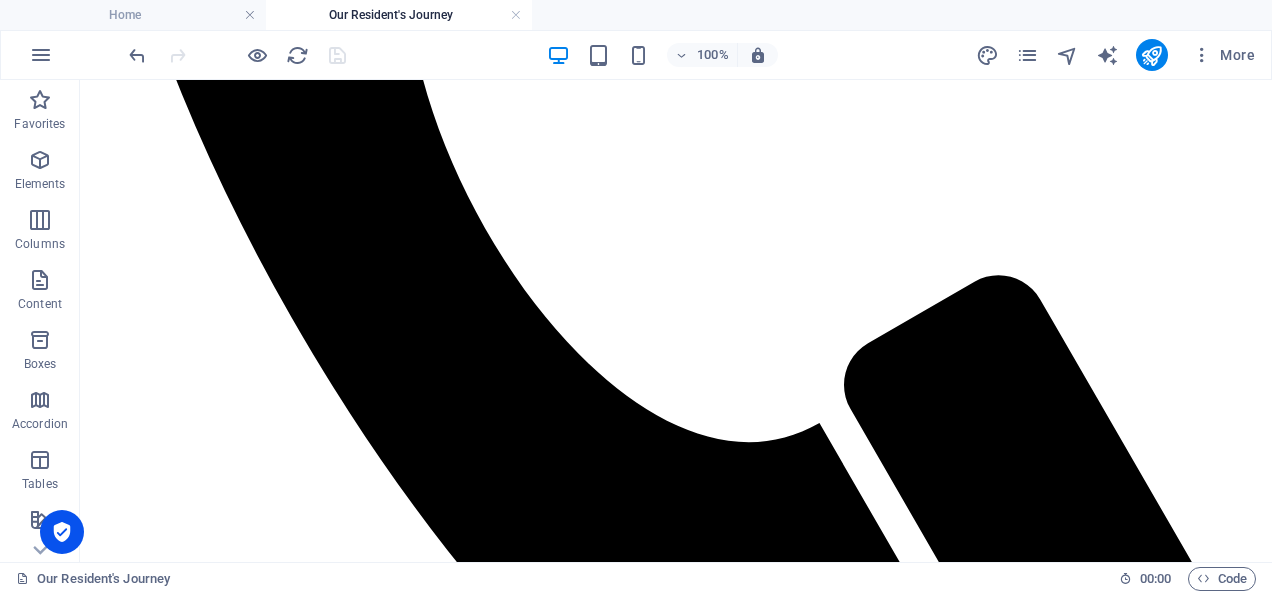scroll, scrollTop: 1648, scrollLeft: 0, axis: vertical 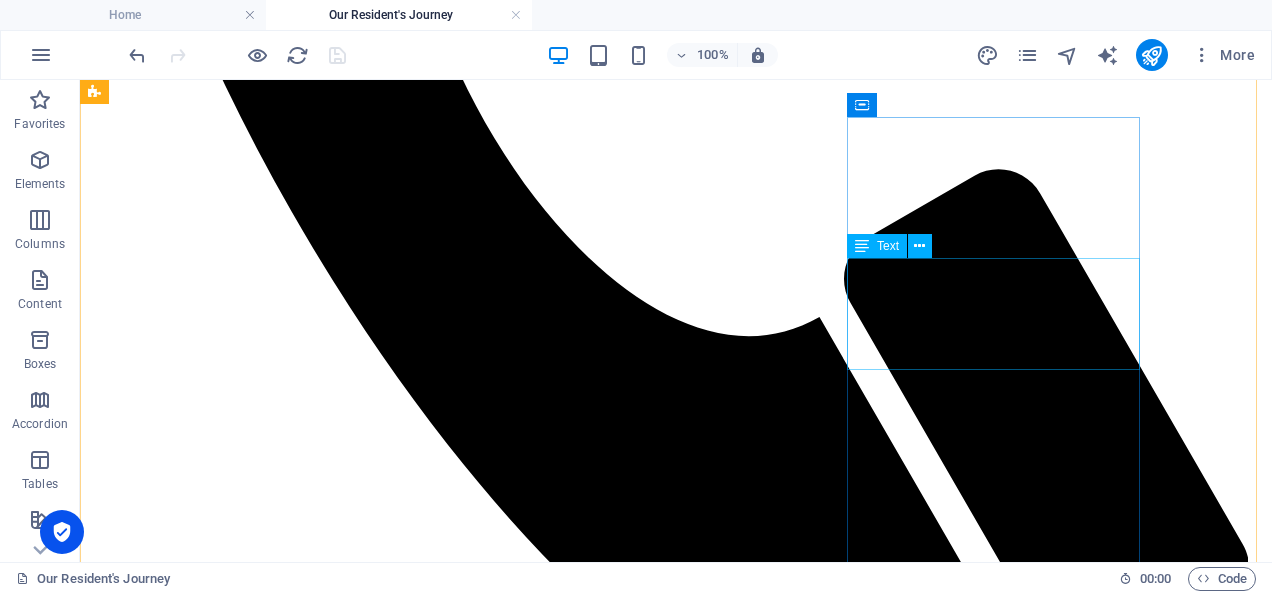 click on "Lorem ipsum dolor sit amet, consectetuer adipiscing elit. Aenean commodo ligula eget dolor. Lorem ipsum dolor sit amet." at bounding box center (676, 7883) 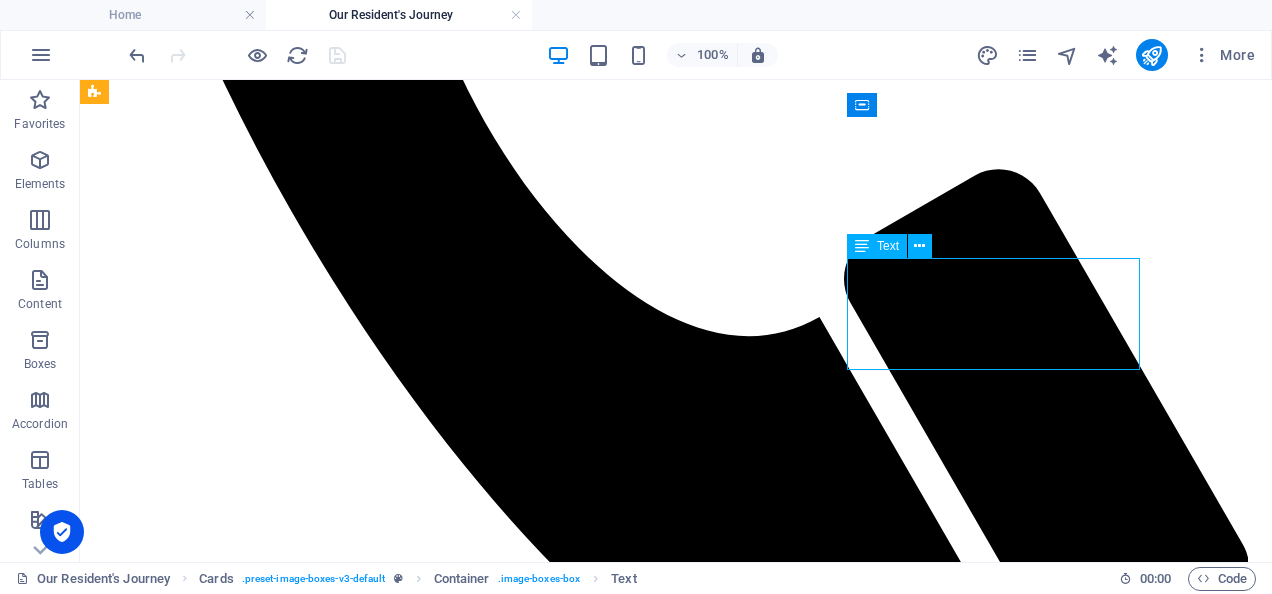 click on "Lorem ipsum dolor sit amet, consectetuer adipiscing elit. Aenean commodo ligula eget dolor. Lorem ipsum dolor sit amet." at bounding box center [676, 7883] 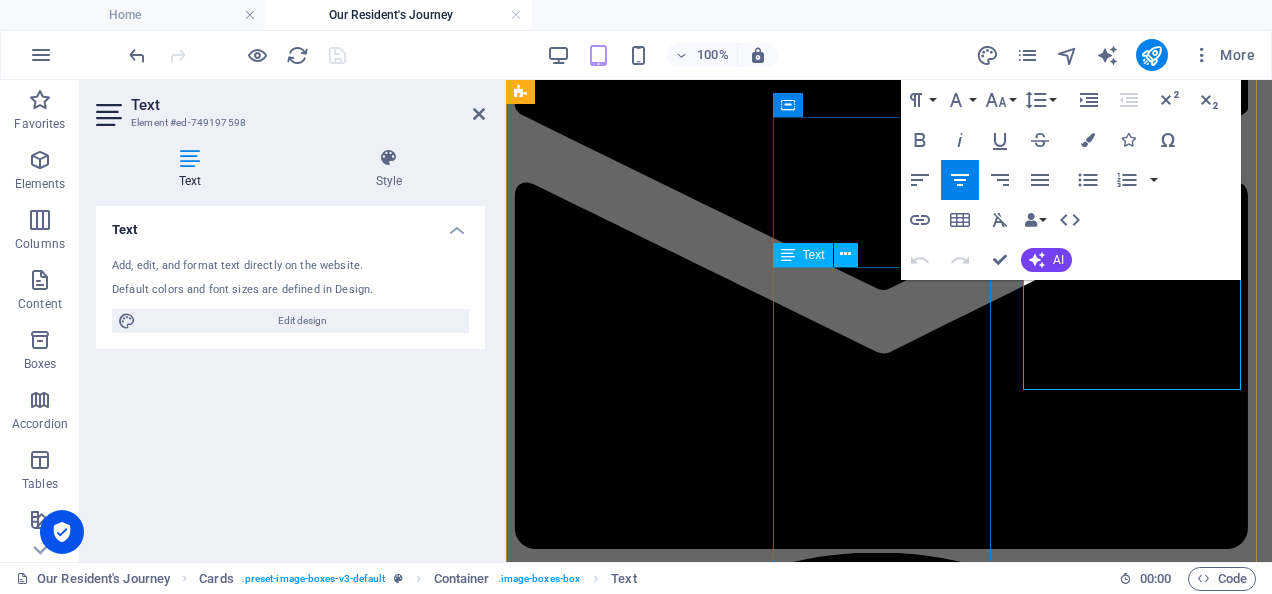 click on "We pride ourselves on making sure your loved one has a safe and comfortable stay with us, taking the pressure of you and your family. Through a range of activities and quality home cooked food we want to make sure your loved one feels part of our family during their time with us. We will keep you updated on your loved one and make sure you are aware of anything that you have asked us to let you know about." at bounding box center (889, 5059) 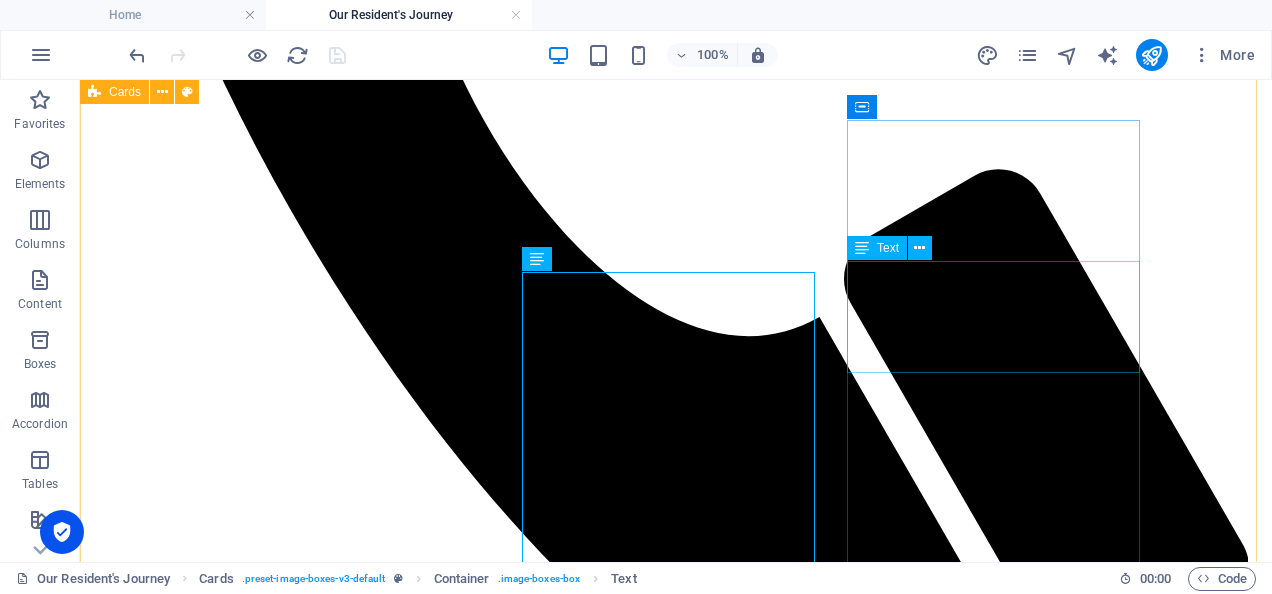 scroll, scrollTop: 1648, scrollLeft: 0, axis: vertical 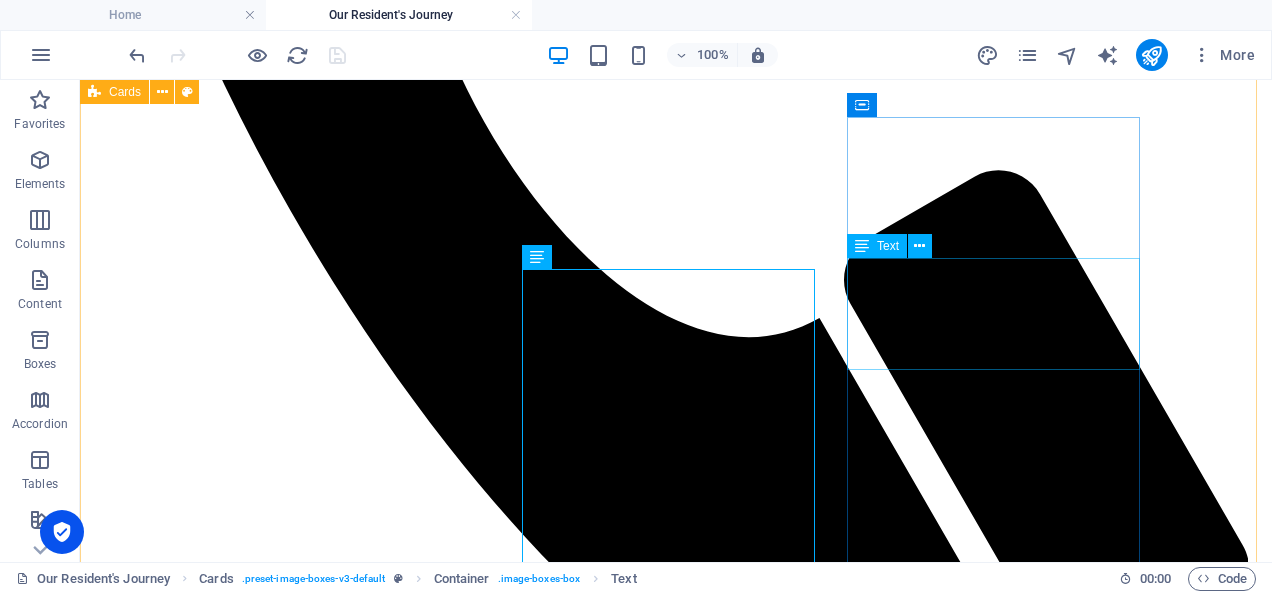 click on "Arrival The day has arrived, and our team will be ready and waiting for you and your loved one. We will take the time to get them settled in, and ensure that you are shown around the home, meet our on-duty team and get an understanding of how the care home works for our residents. We may have some final administration to complete, and then when you are ready you can safely leave your loved one with us. Staying with us We pride ourselves on making sure your loved one has a safe and comfortable stay with us, taking the pressure of you and your family. Through a range of activities and quality home cooked food we want to make sure your loved one feels part of our family during their time with us. We will keep you updated on your loved one and make sure you are aware of anything that you have asked us to let you know about. Leaving us Lorem ipsum dolor sit amet, consectetuer adipiscing elit. Aenean commodo ligula eget dolor. Lorem ipsum dolor sit amet." at bounding box center [676, 7010] 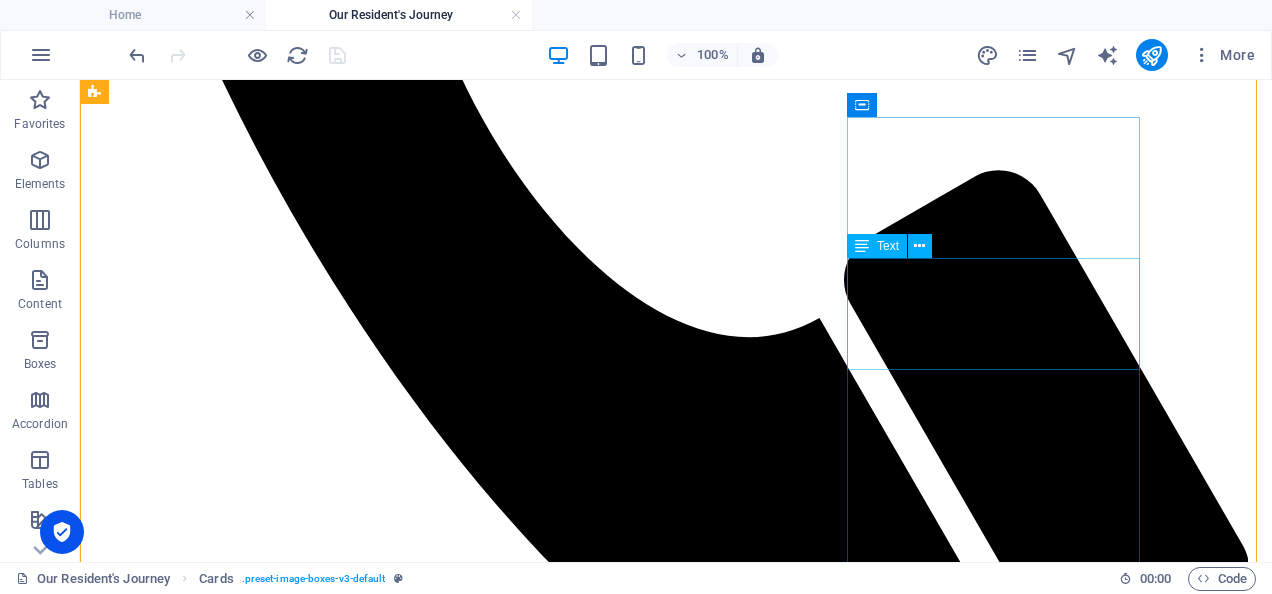 click on "Lorem ipsum dolor sit amet, consectetuer adipiscing elit. Aenean commodo ligula eget dolor. Lorem ipsum dolor sit amet." at bounding box center (676, 7880) 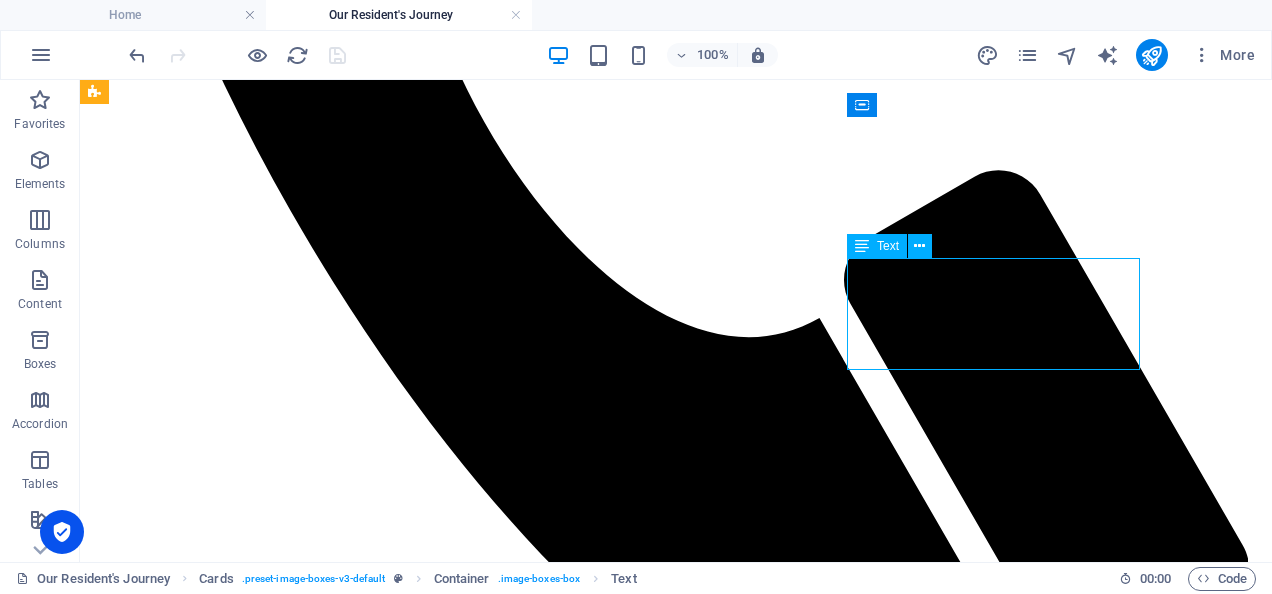 click on "Lorem ipsum dolor sit amet, consectetuer adipiscing elit. Aenean commodo ligula eget dolor. Lorem ipsum dolor sit amet." at bounding box center [676, 7880] 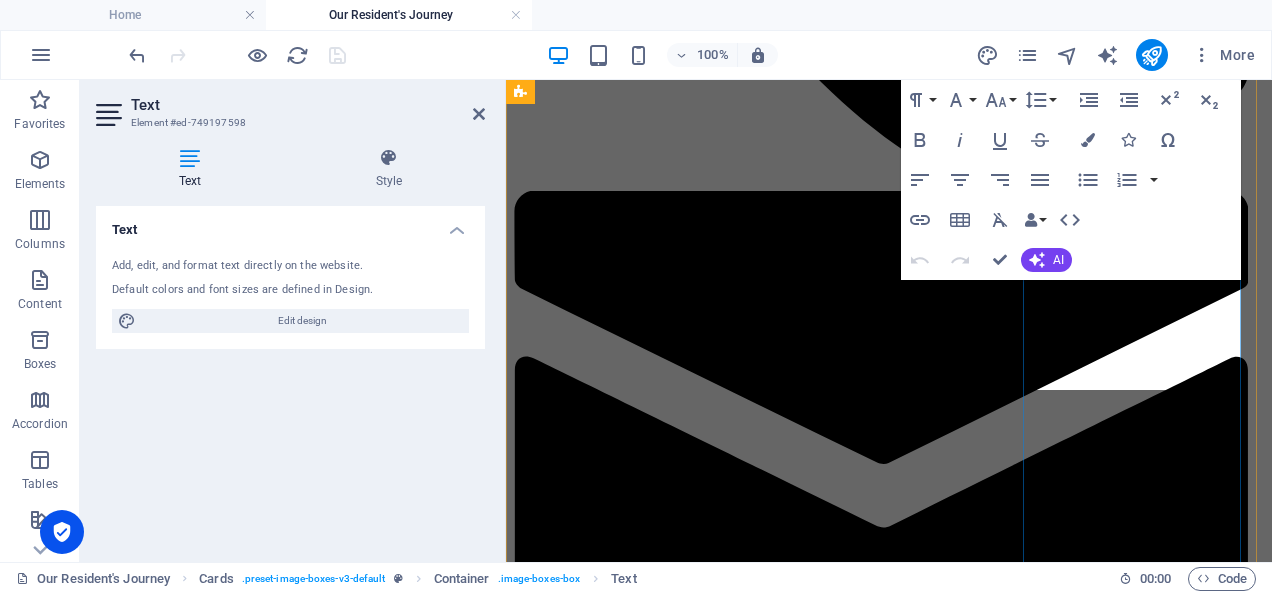 scroll, scrollTop: 1822, scrollLeft: 0, axis: vertical 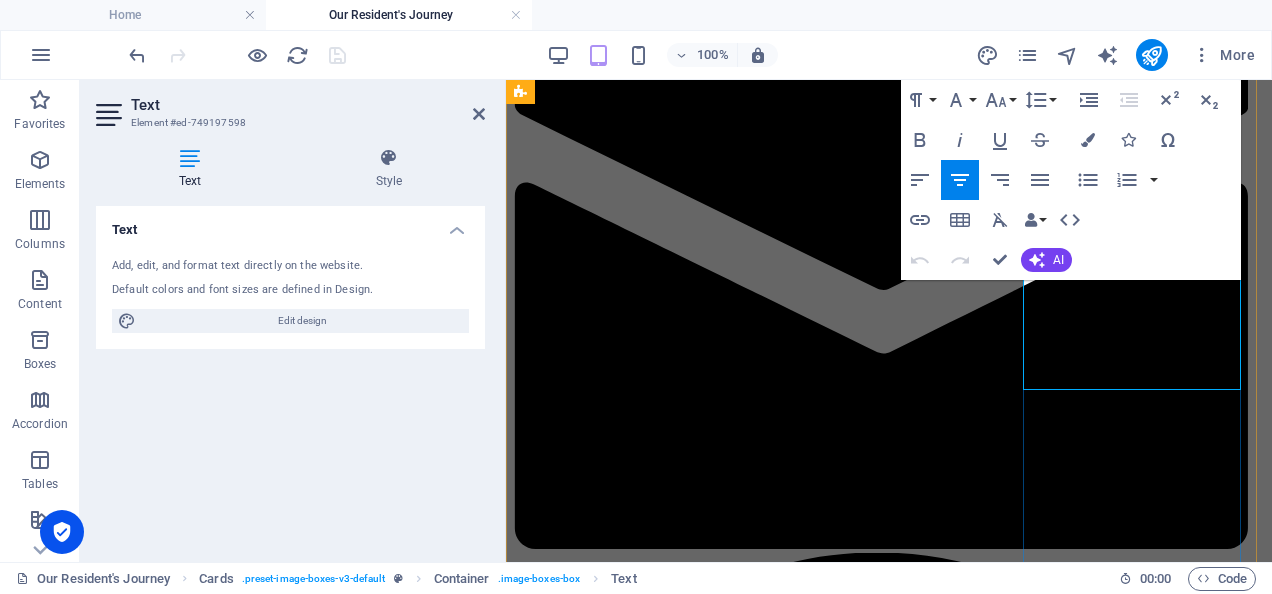 drag, startPoint x: 1197, startPoint y: 368, endPoint x: 1032, endPoint y: 266, distance: 193.98196 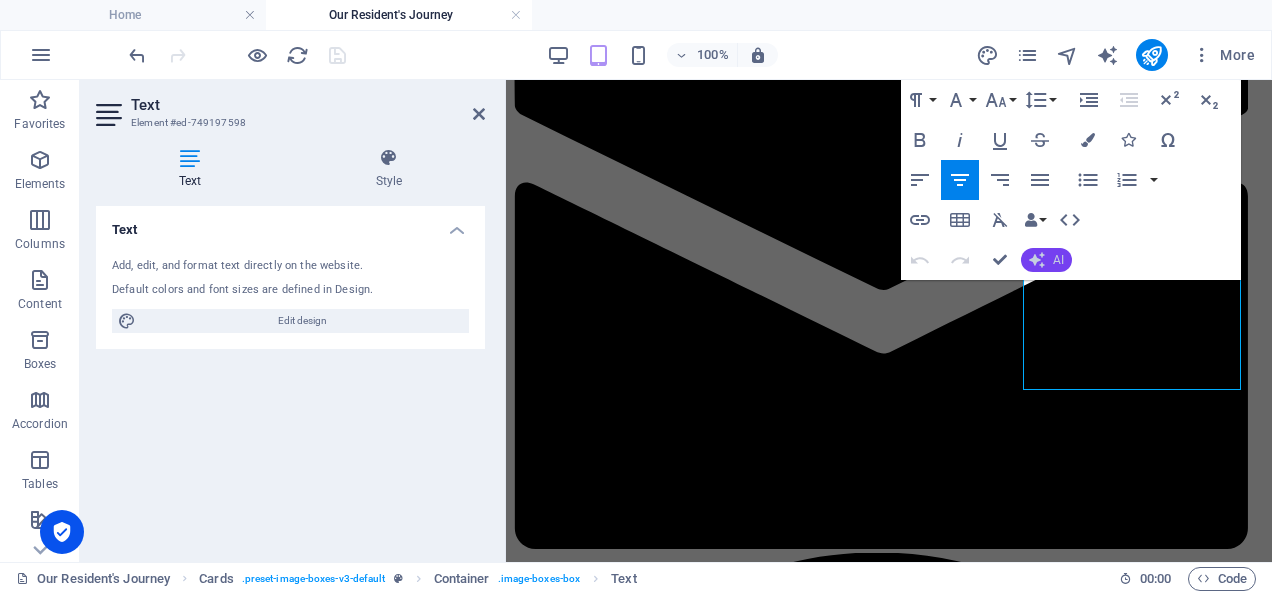 type 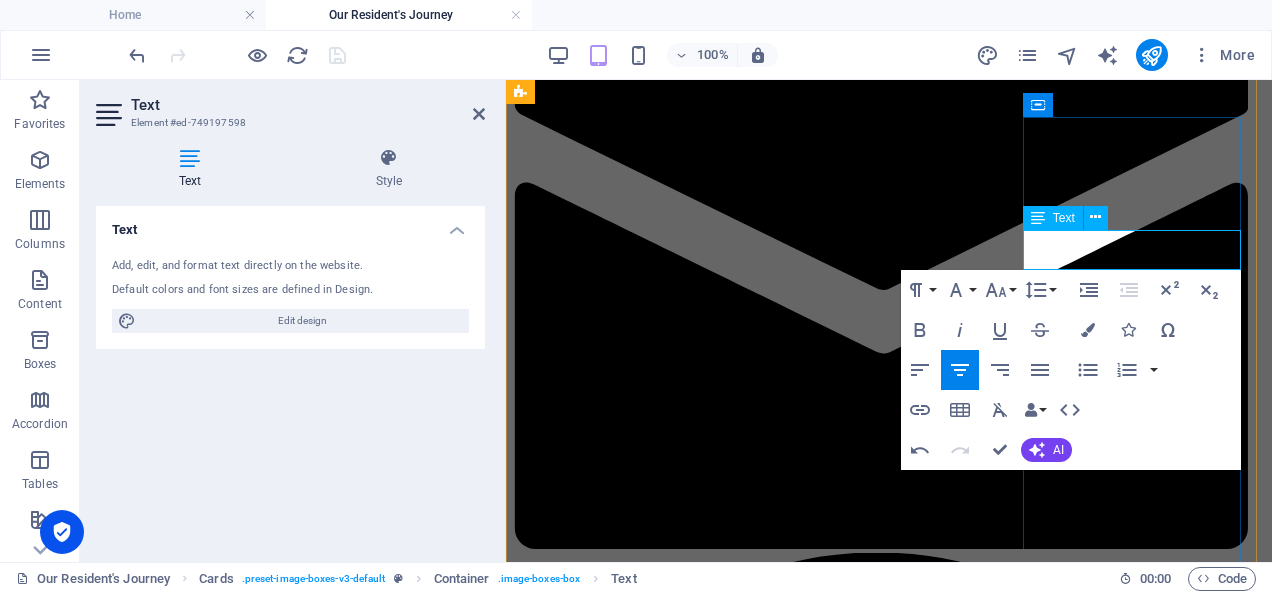 drag, startPoint x: 1218, startPoint y: 237, endPoint x: 1025, endPoint y: 256, distance: 193.93298 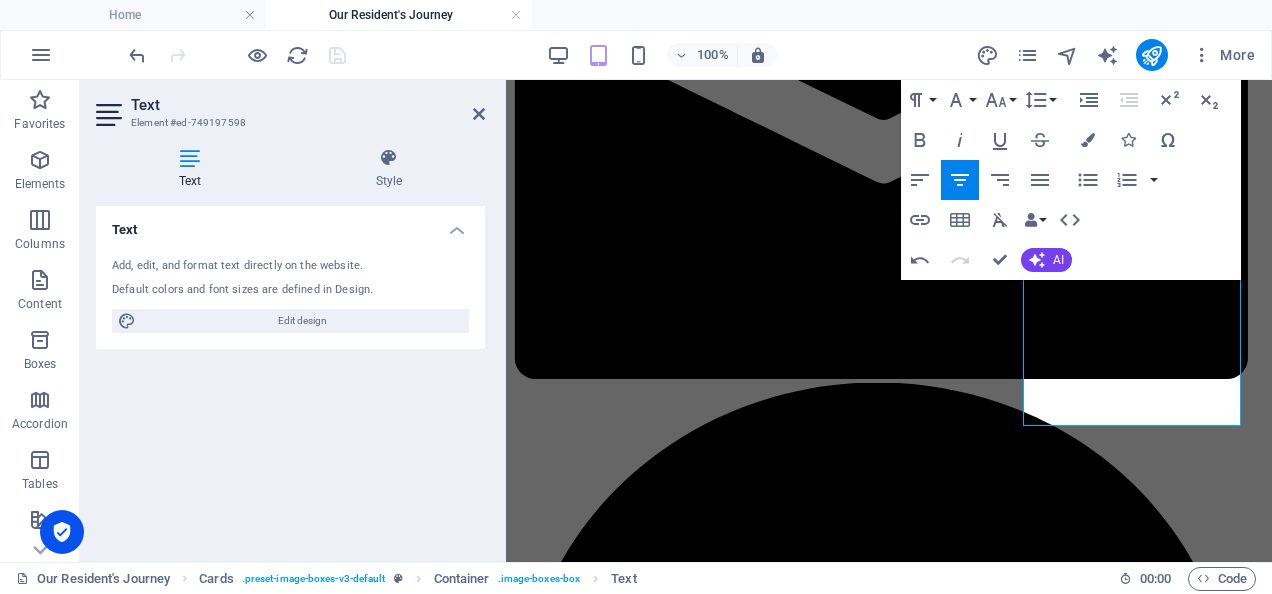 scroll, scrollTop: 2002, scrollLeft: 0, axis: vertical 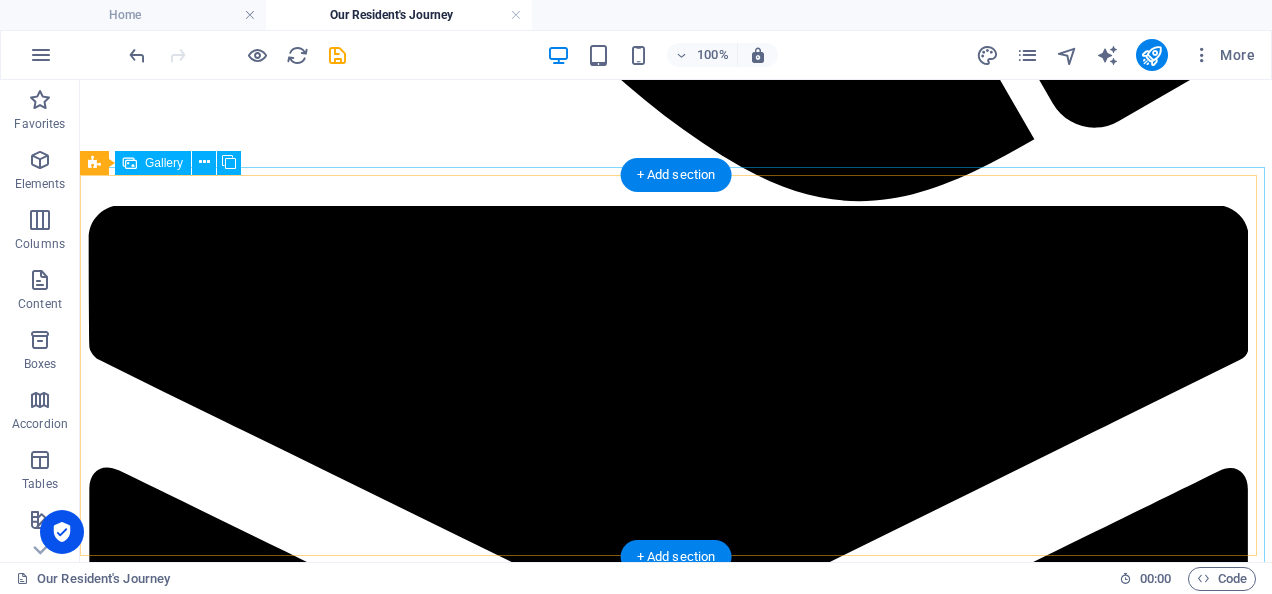 click at bounding box center [528, 9288] 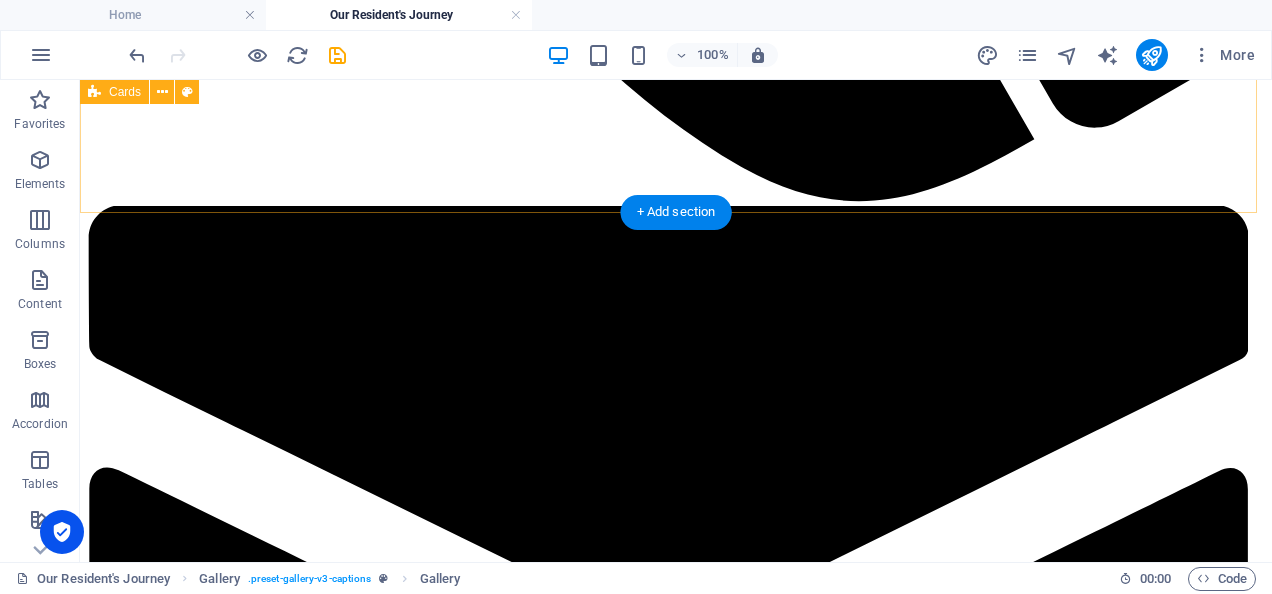 scroll, scrollTop: 2160, scrollLeft: 0, axis: vertical 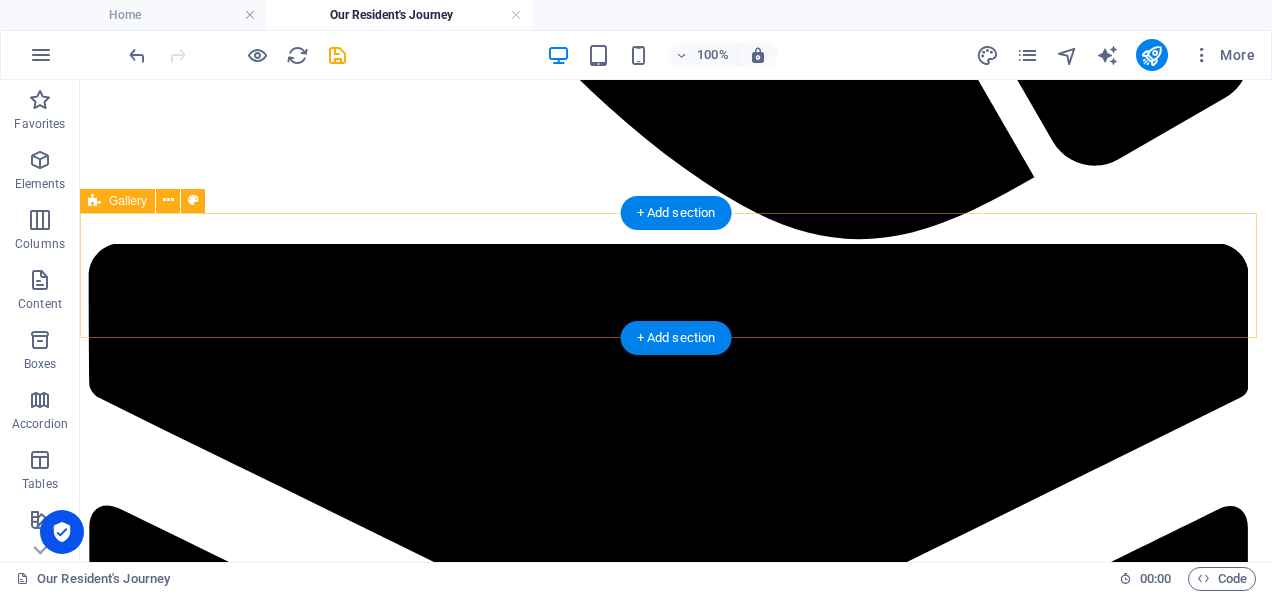 click on "Drop content here or  Add elements  Paste clipboard" at bounding box center (676, 7603) 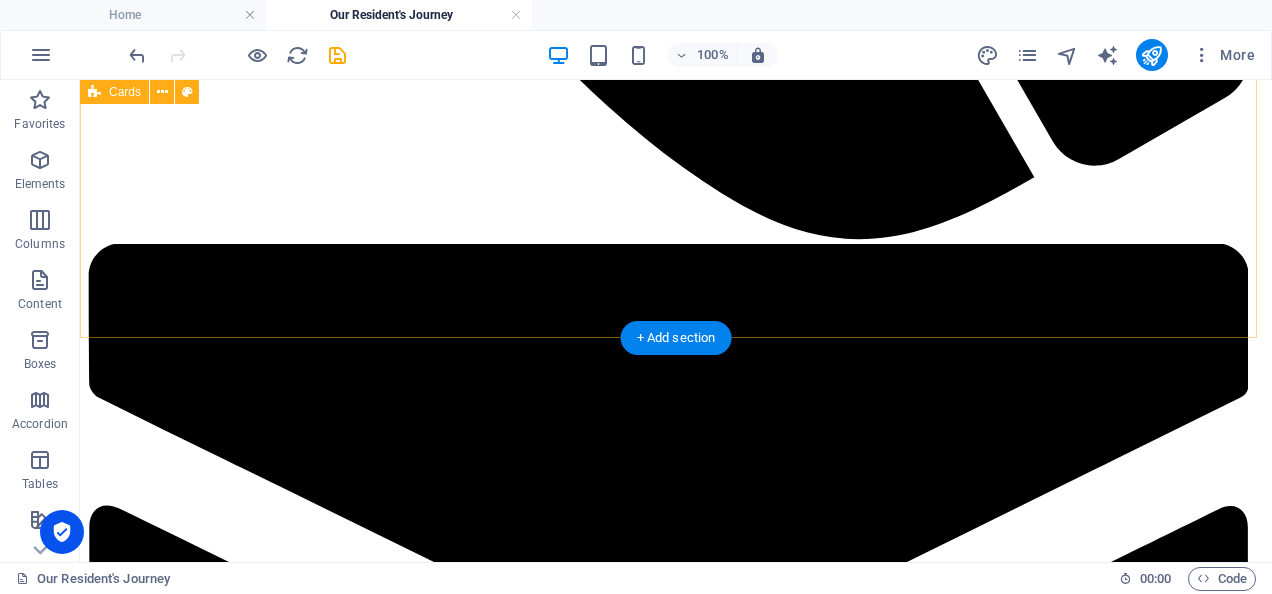 scroll, scrollTop: 2035, scrollLeft: 0, axis: vertical 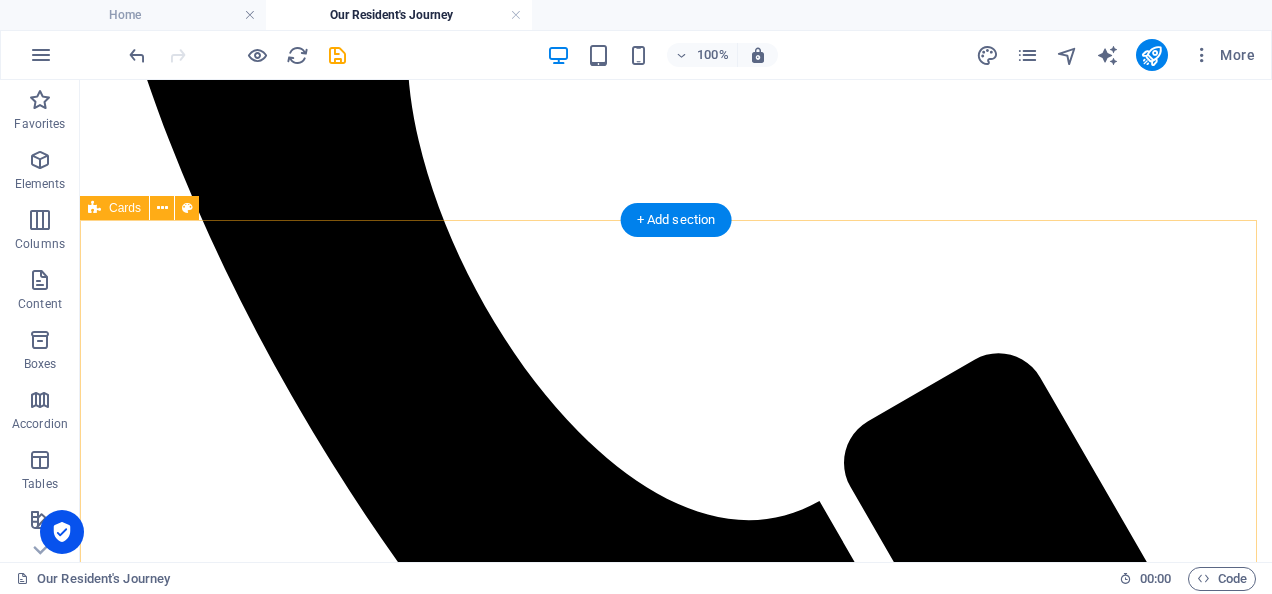 click on "Arrival The day has arrived, and our team will be ready and waiting for you and your loved one. We will take the time to get them settled in, and ensure that you are shown around the home, meet our on-duty team and get an understanding of how the care home works for our residents. We may have some final administration to complete, and then when you are ready you can safely leave your loved one with us. Staying with us We pride ourselves on making sure your loved one has a safe and comfortable stay with us, taking the pressure of you and your family. Through a range of activities and quality home cooked food we want to make sure your loved one feels part of our family during their time with us. We will keep you updated on your loved one and make sure you are aware of anything that you have asked us to let you know about. Leaving us Whatever the reason your loved one leaves us, be assured we will be with you through that time." at bounding box center (676, 7265) 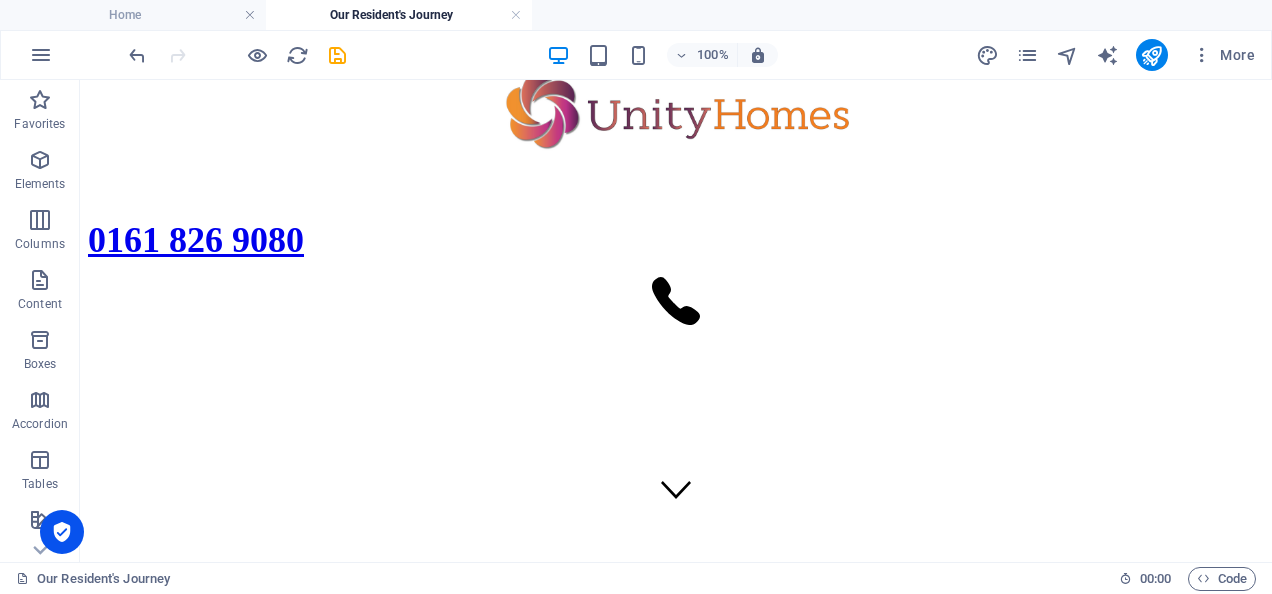scroll, scrollTop: 0, scrollLeft: 0, axis: both 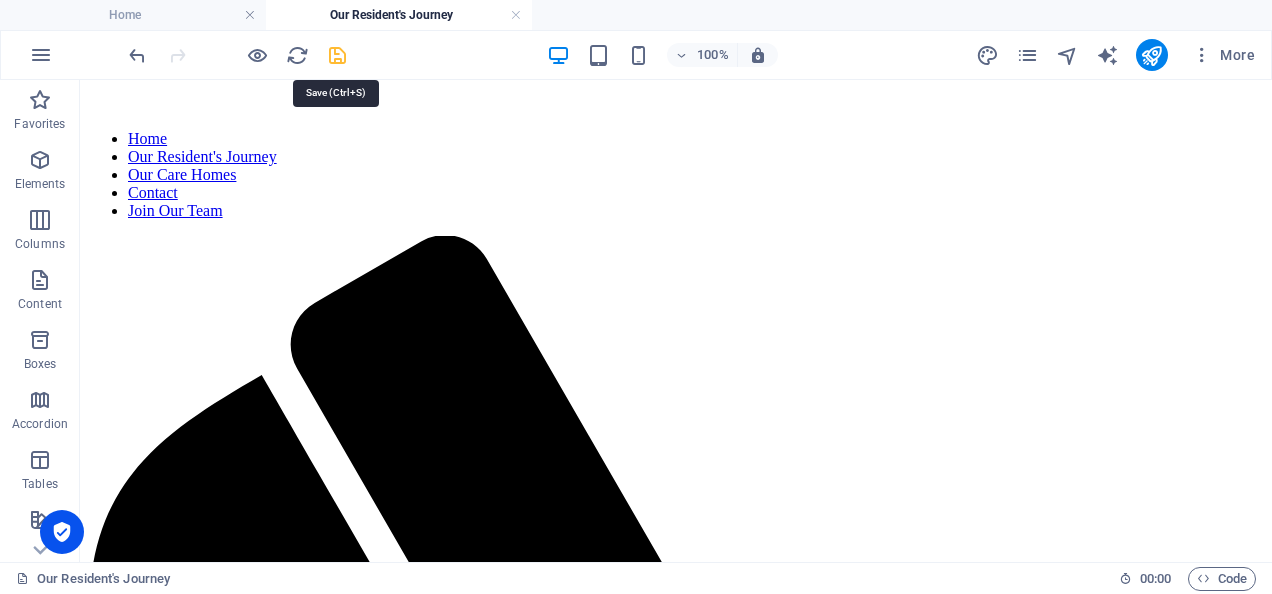 click at bounding box center [337, 55] 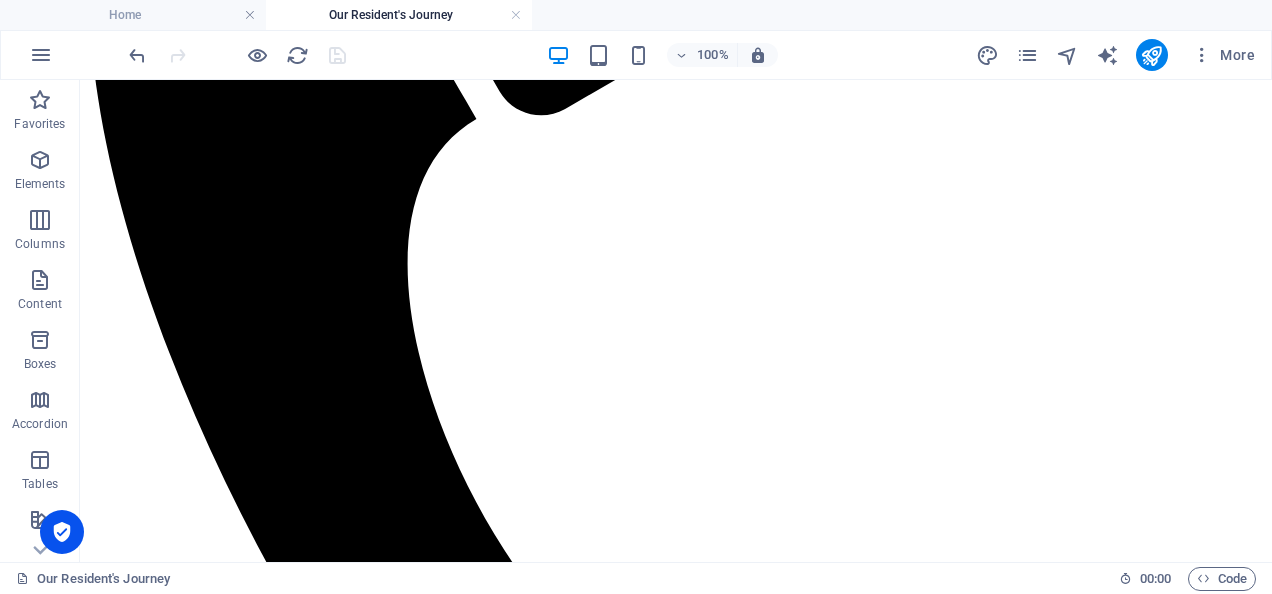 scroll, scrollTop: 1168, scrollLeft: 0, axis: vertical 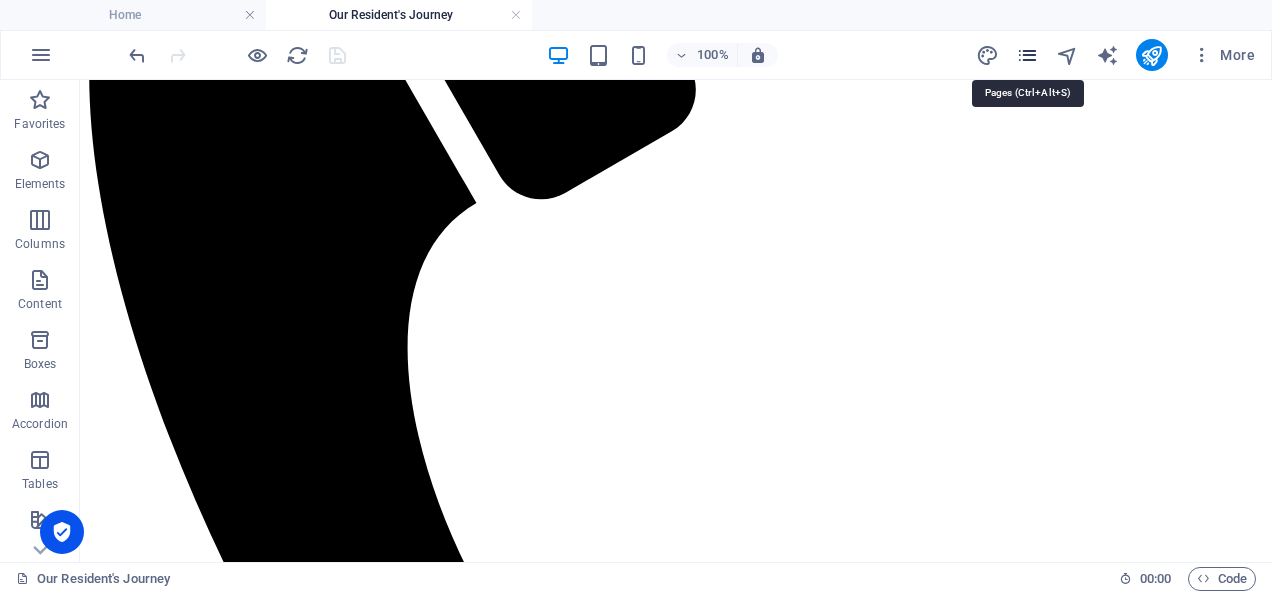 click at bounding box center [1027, 55] 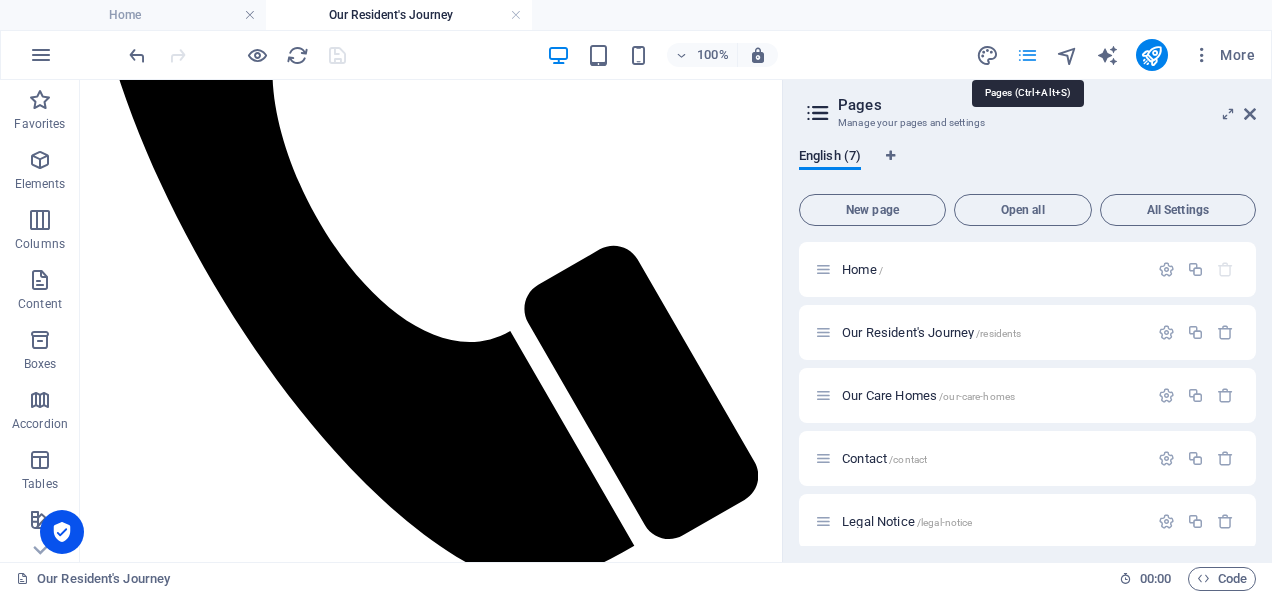scroll, scrollTop: 1196, scrollLeft: 0, axis: vertical 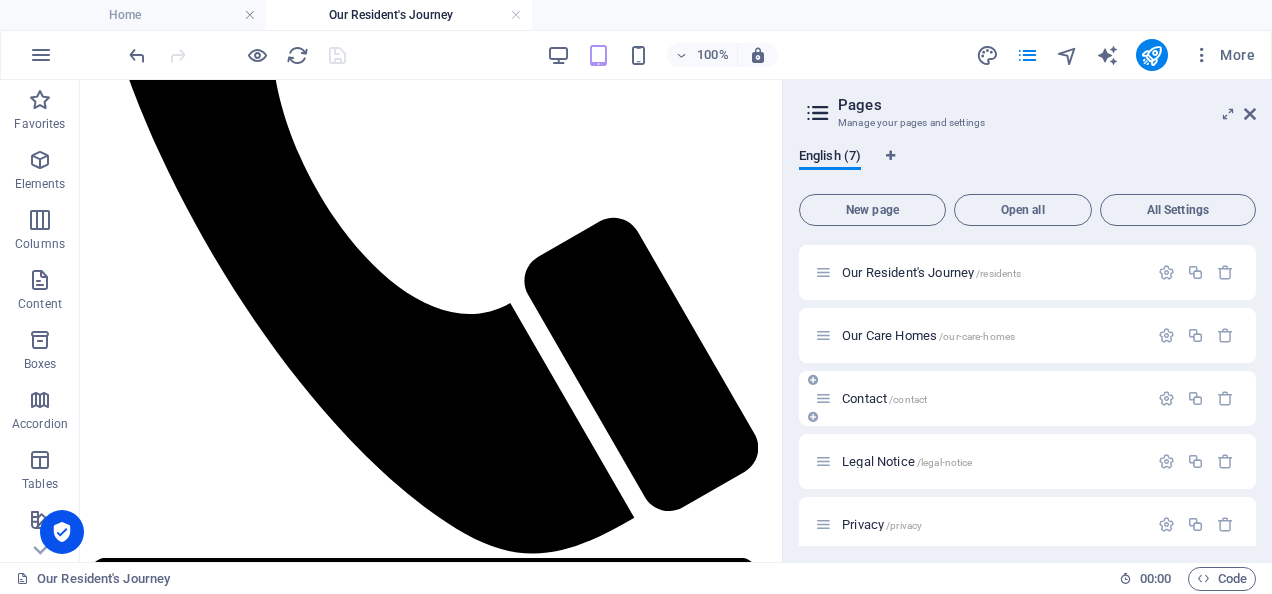 click on "Contact /contact" at bounding box center [884, 398] 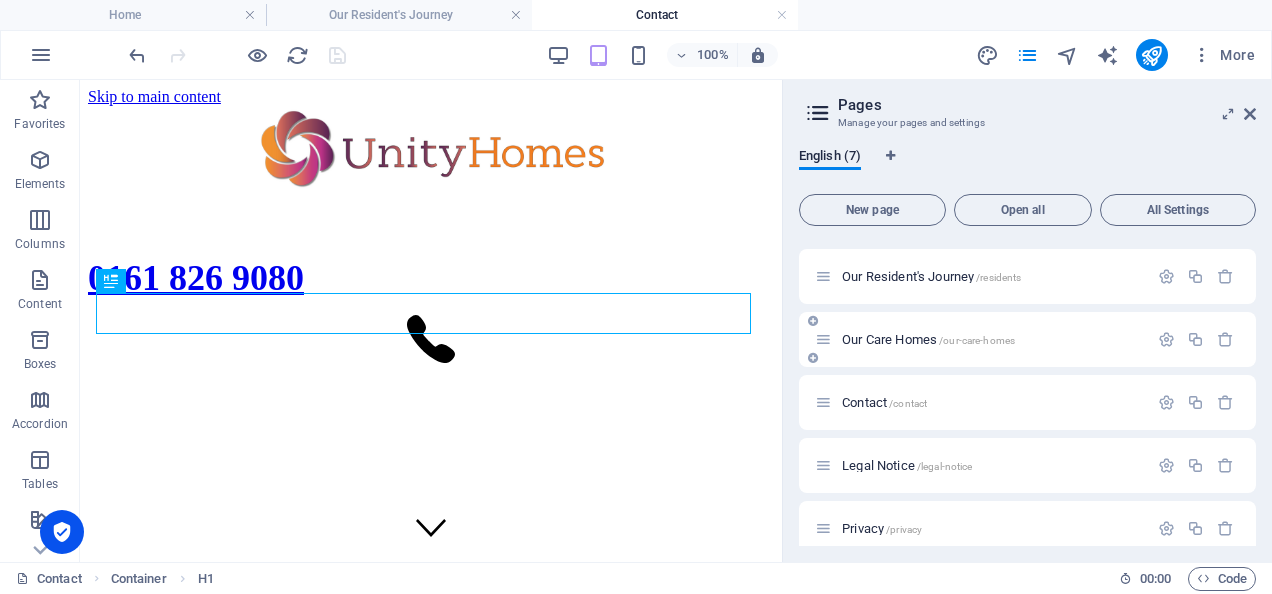 scroll, scrollTop: 299, scrollLeft: 0, axis: vertical 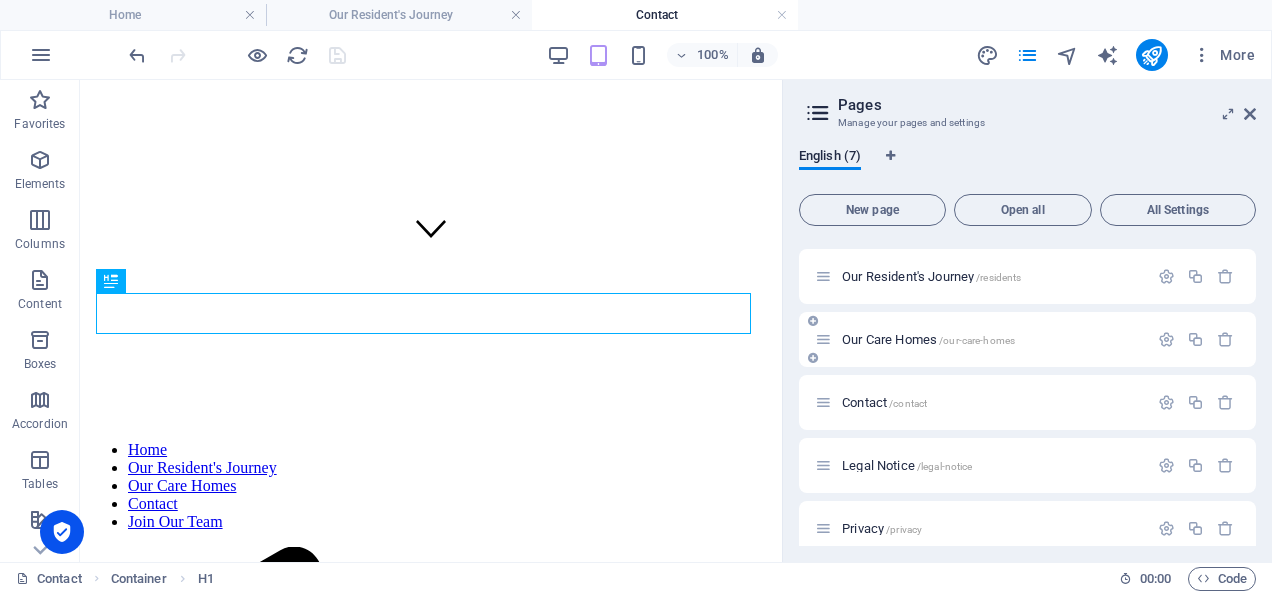 click on "Our Care Homes /our-care-homes" at bounding box center (1027, 339) 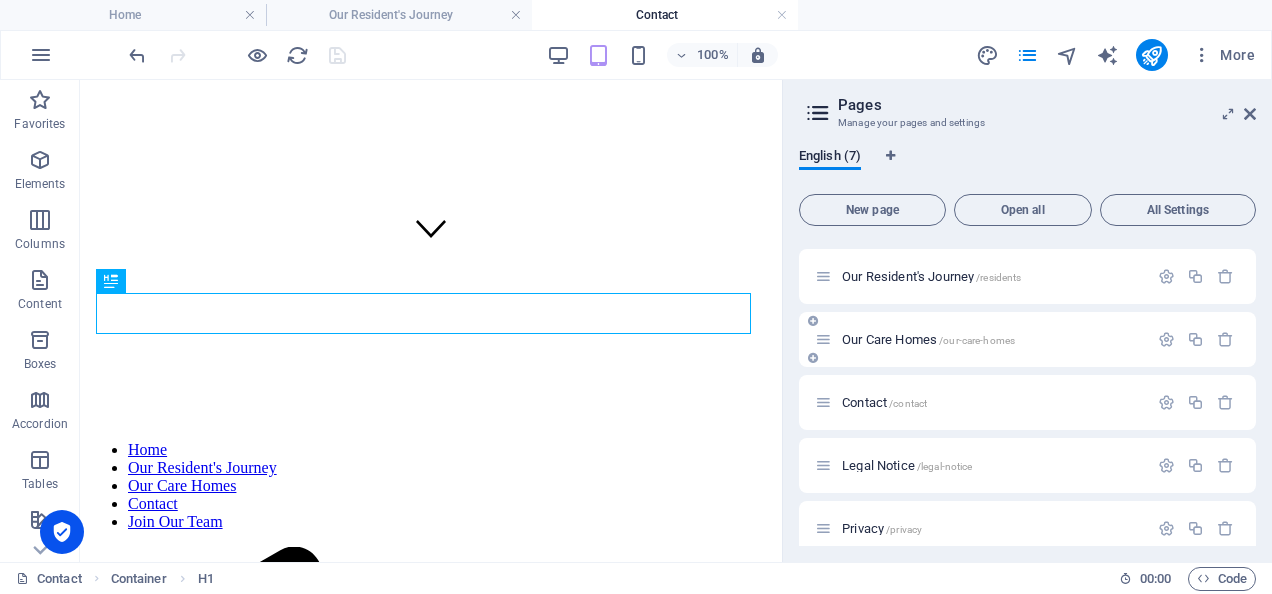 click on "Our Care Homes /our-care-homes" at bounding box center [928, 339] 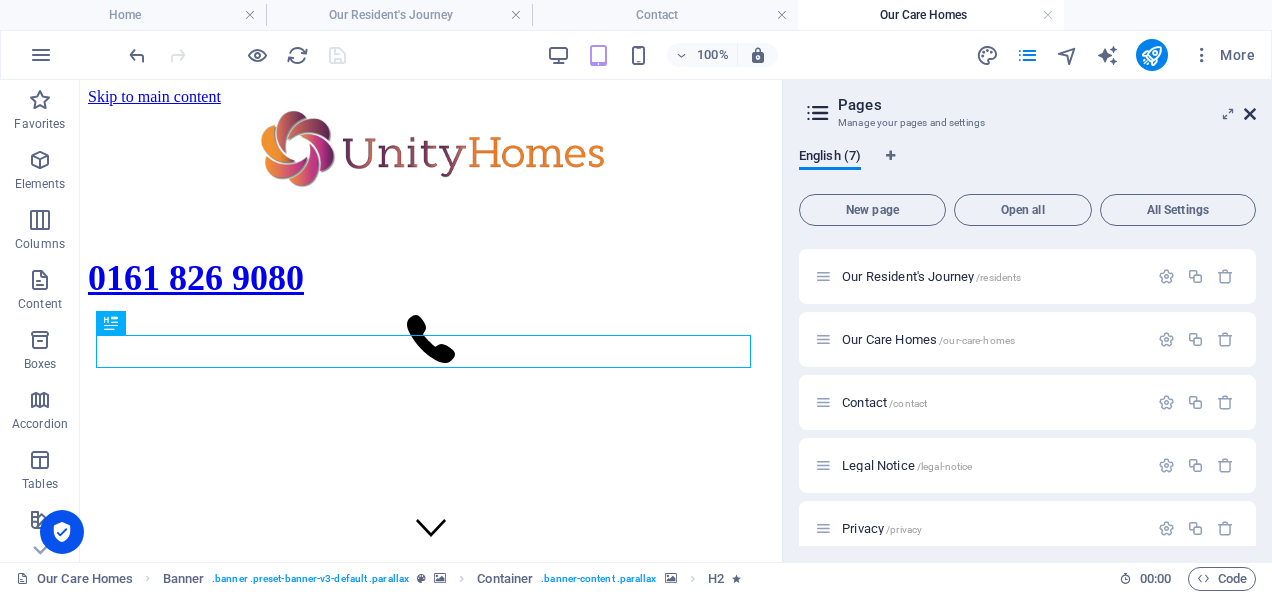 scroll, scrollTop: 0, scrollLeft: 0, axis: both 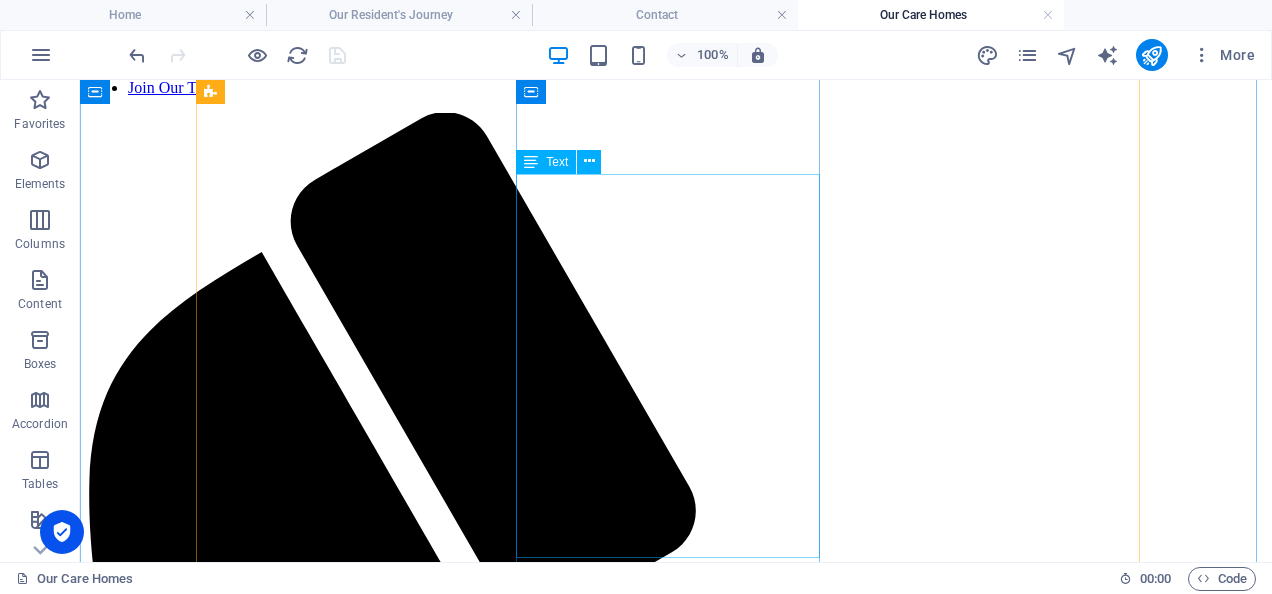 click on "[GEOGRAPHIC_DATA] is located in the [GEOGRAPHIC_DATA] area of [GEOGRAPHIC_DATA], directly opposite [GEOGRAPHIC_DATA]. Easily accessible from surrounding areas, the home provides dementia care through nursing and personal care. The home has 53 single rooms. Please call us to discuss this home and your requirements.  Click below to find out more about the home." at bounding box center (676, 6380) 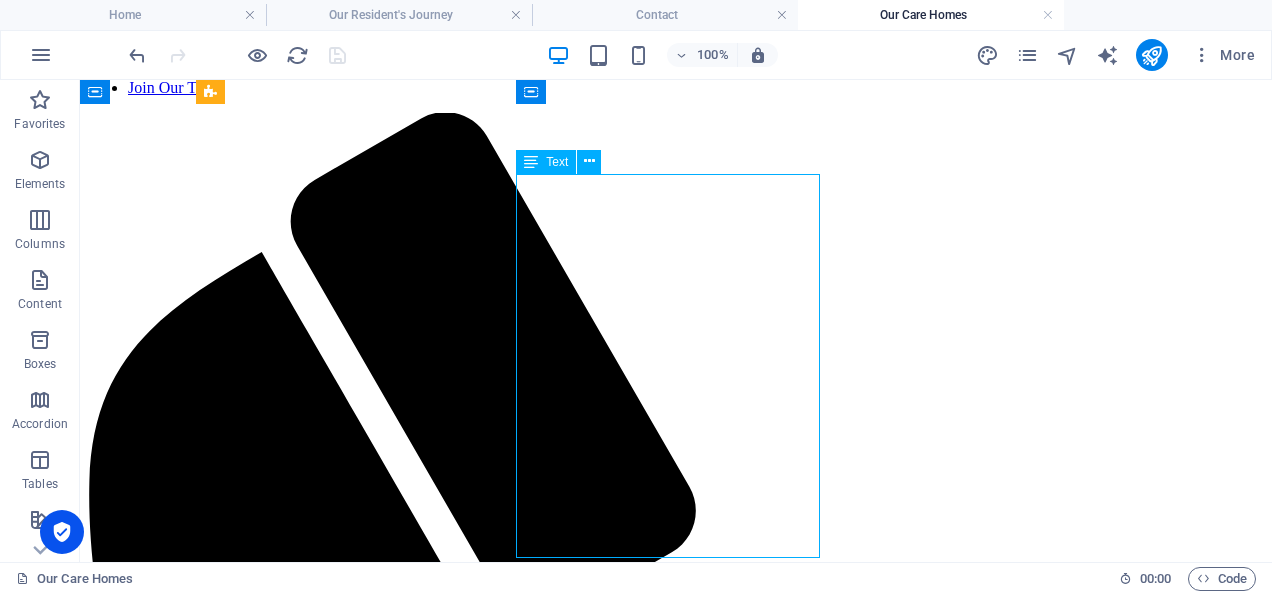 click on "[GEOGRAPHIC_DATA] is located in the [GEOGRAPHIC_DATA] area of [GEOGRAPHIC_DATA], directly opposite [GEOGRAPHIC_DATA]. Easily accessible from surrounding areas, the home provides dementia care through nursing and personal care. The home has 53 single rooms. Please call us to discuss this home and your requirements.  Click below to find out more about the home." at bounding box center (676, 6380) 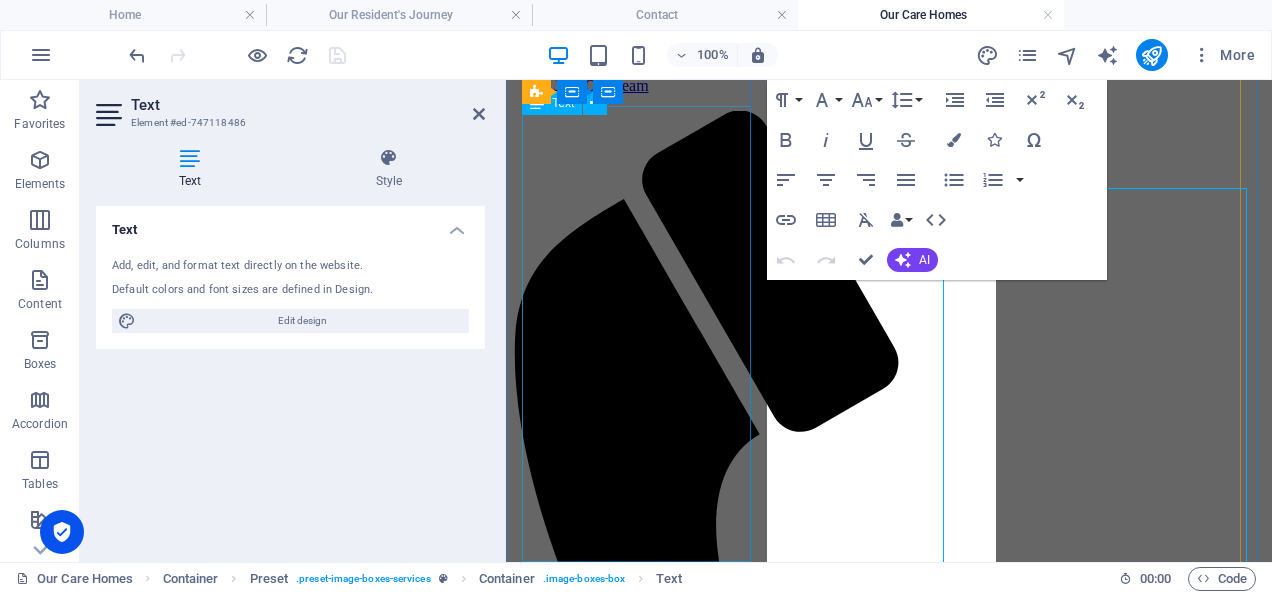 scroll, scrollTop: 752, scrollLeft: 0, axis: vertical 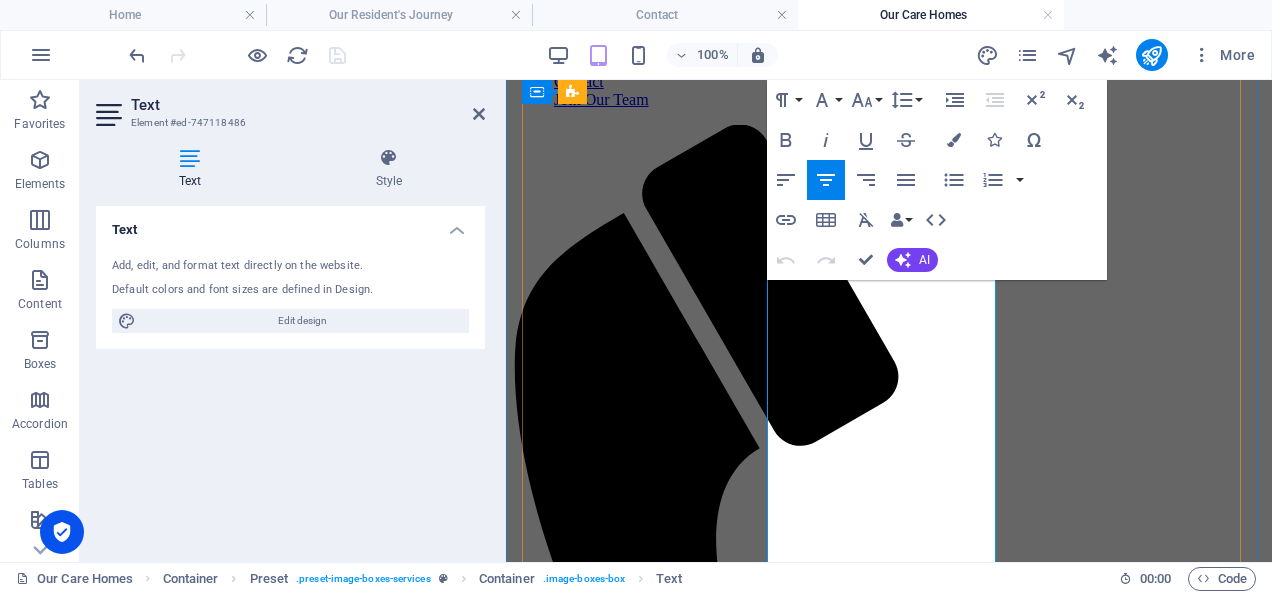 click on "Easily accessible from surrounding areas, the home provides dementia care through nursing and personal care." at bounding box center [889, 4552] 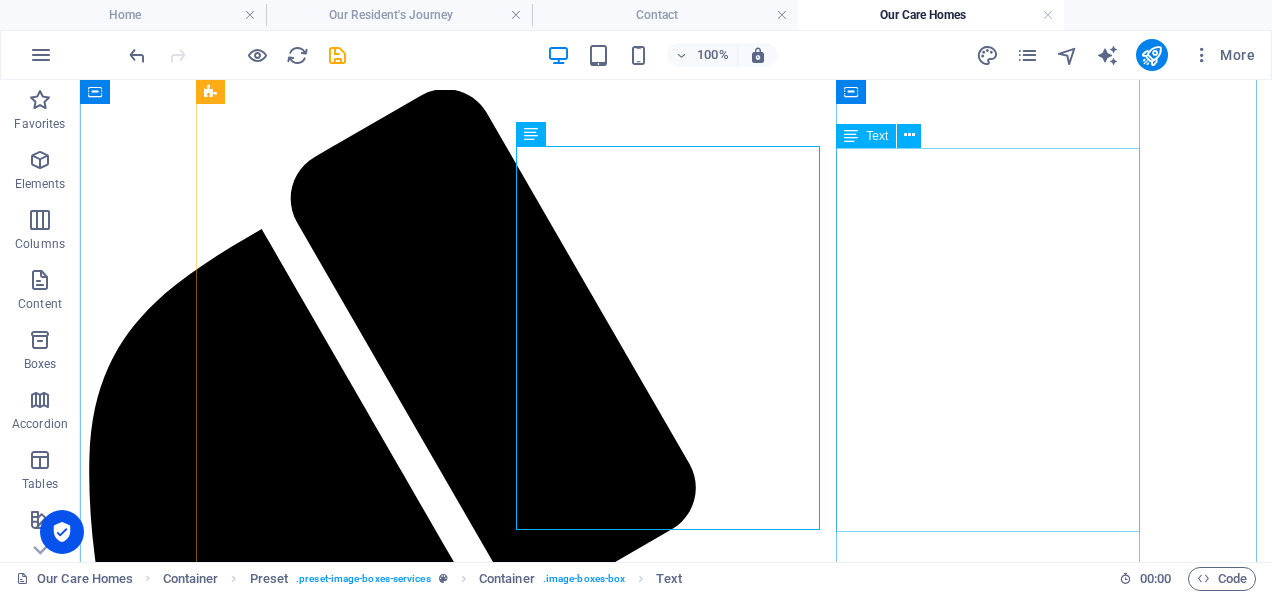 scroll, scrollTop: 794, scrollLeft: 0, axis: vertical 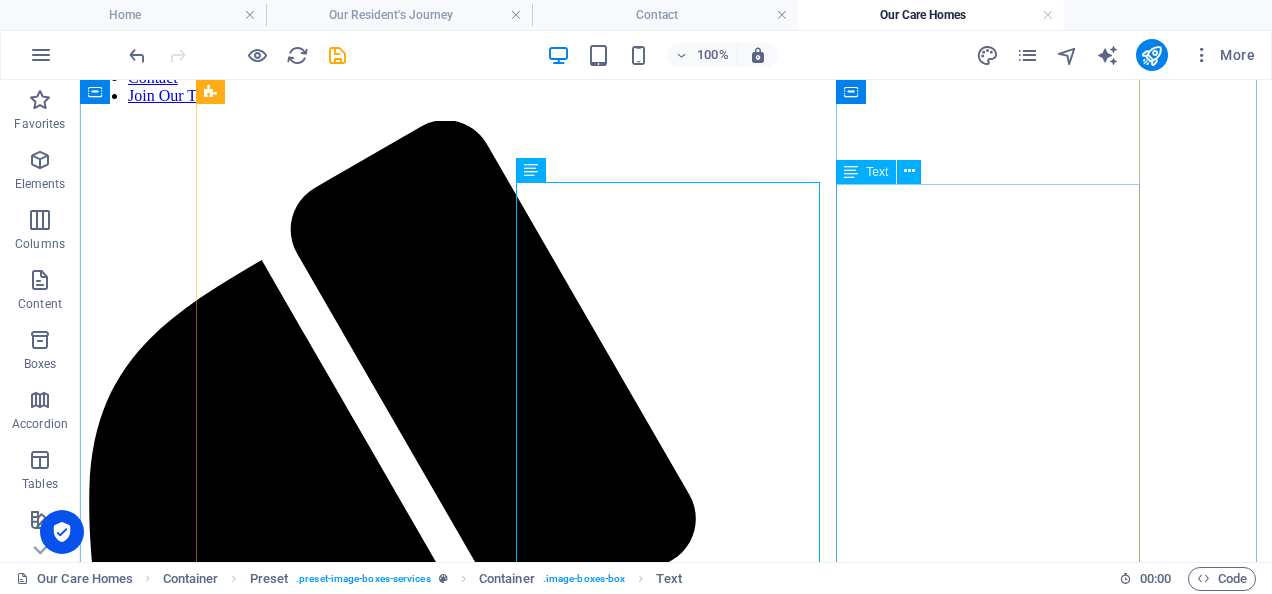 click on "[GEOGRAPHIC_DATA] is located in the [GEOGRAPHIC_DATA] area of [GEOGRAPHIC_DATA]. Close to the M57 and M62, the home is easily reached from many areas and provides long term care for the elderly as well as providing respite care.  The home has 40 single rooms. Please call us to discuss this home and your requirements.  Click below to find out more about the home." at bounding box center (676, 7606) 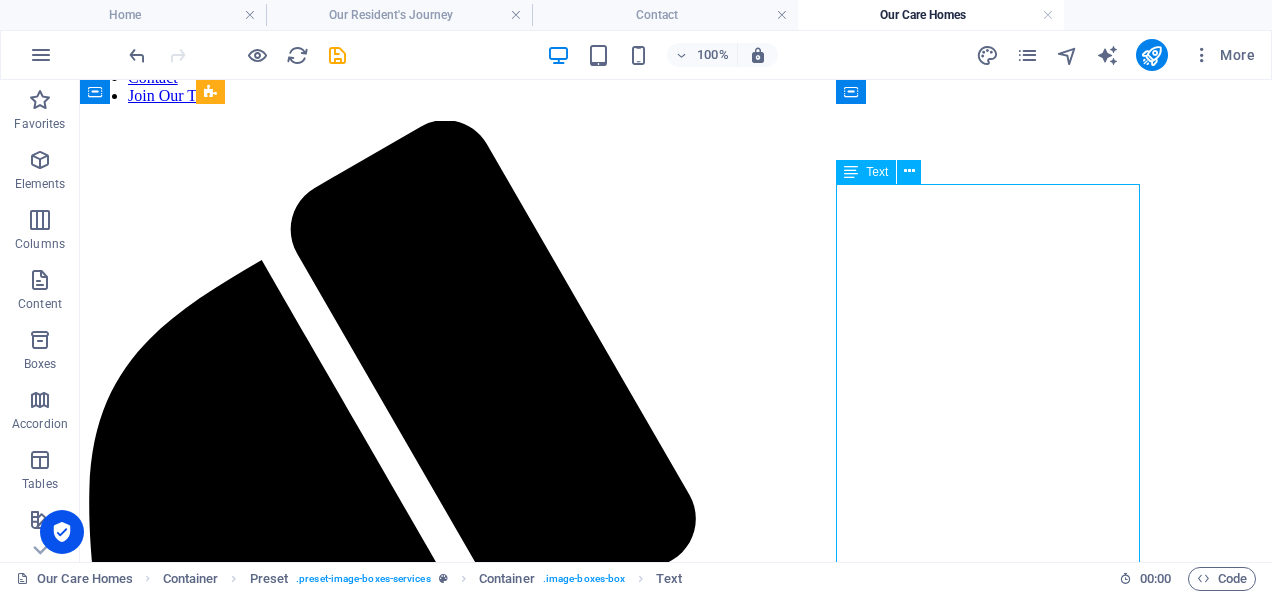 click on "[GEOGRAPHIC_DATA] is located in the [GEOGRAPHIC_DATA] area of [GEOGRAPHIC_DATA]. Close to the M57 and M62, the home is easily reached from many areas and provides long term care for the elderly as well as providing respite care.  The home has 40 single rooms. Please call us to discuss this home and your requirements.  Click below to find out more about the home." at bounding box center (676, 7606) 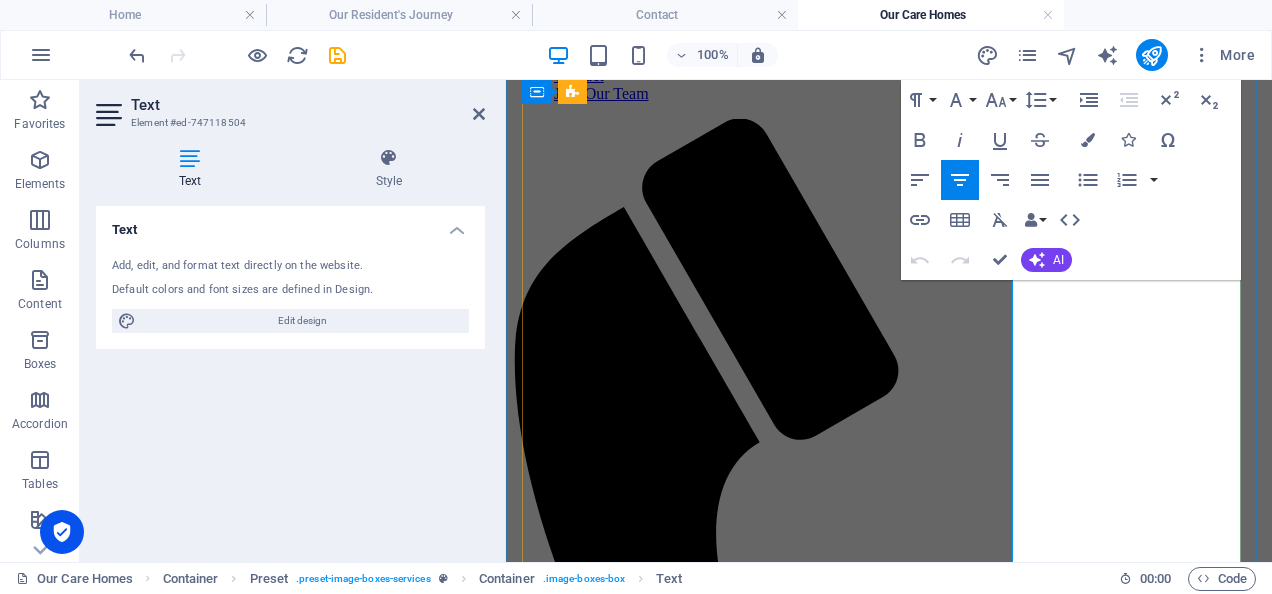 scroll, scrollTop: 744, scrollLeft: 0, axis: vertical 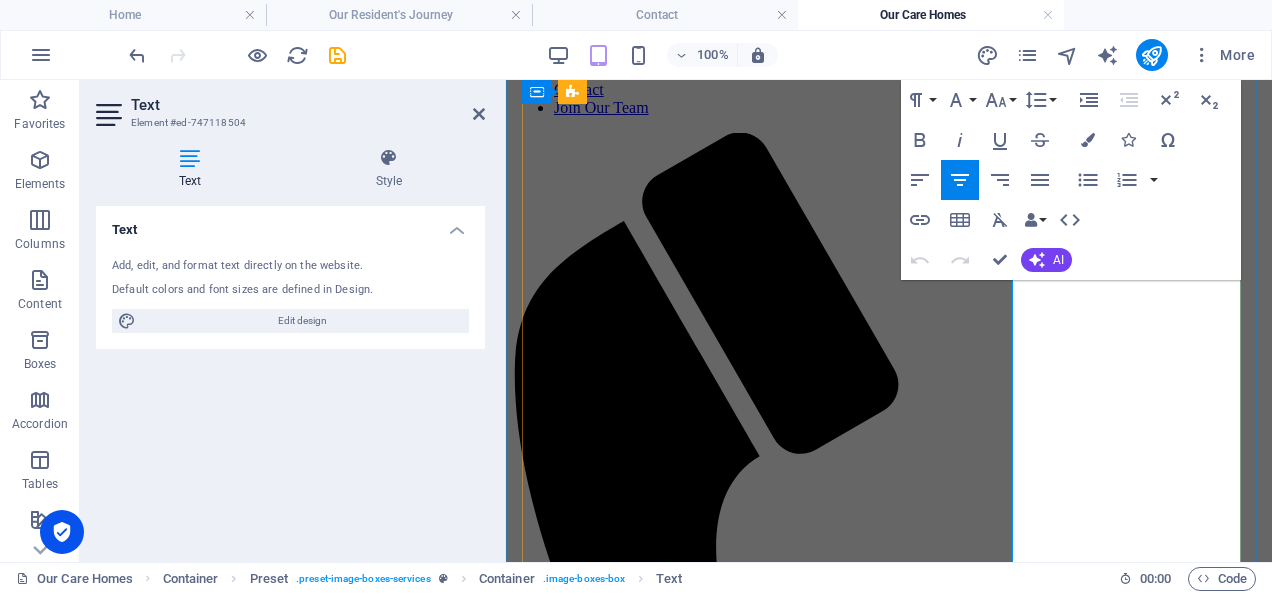 click on "Close to the M57 and M62, the home is easily reached from many areas and provides long term care for the elderly as well as providing respite care." at bounding box center [889, 5510] 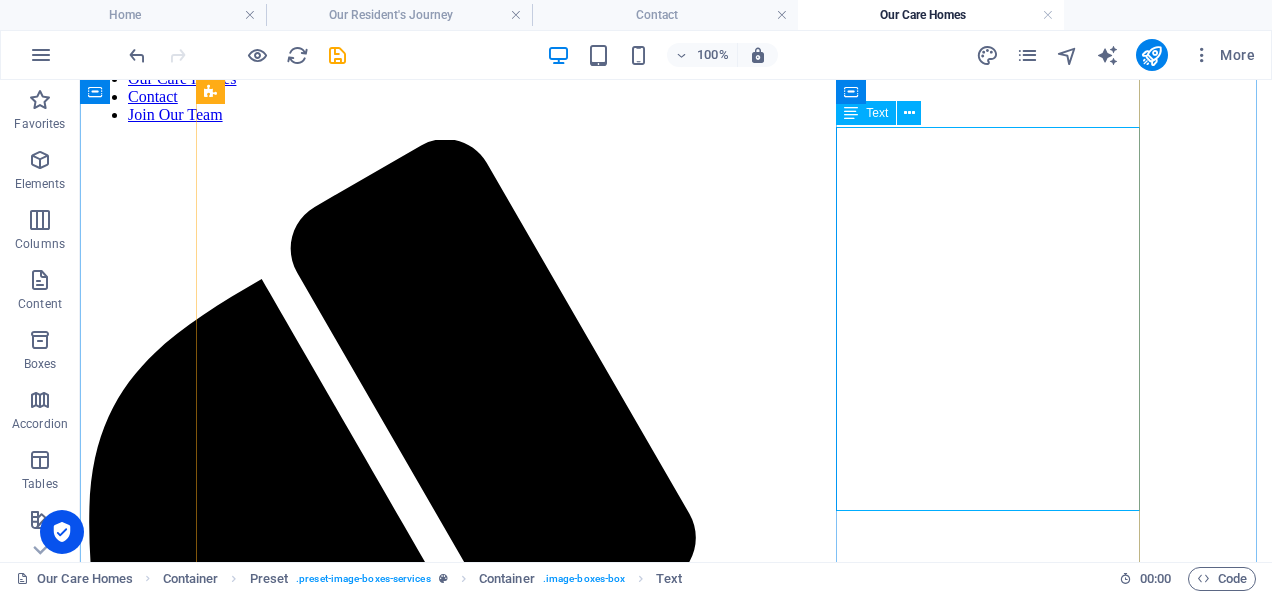 scroll, scrollTop: 814, scrollLeft: 0, axis: vertical 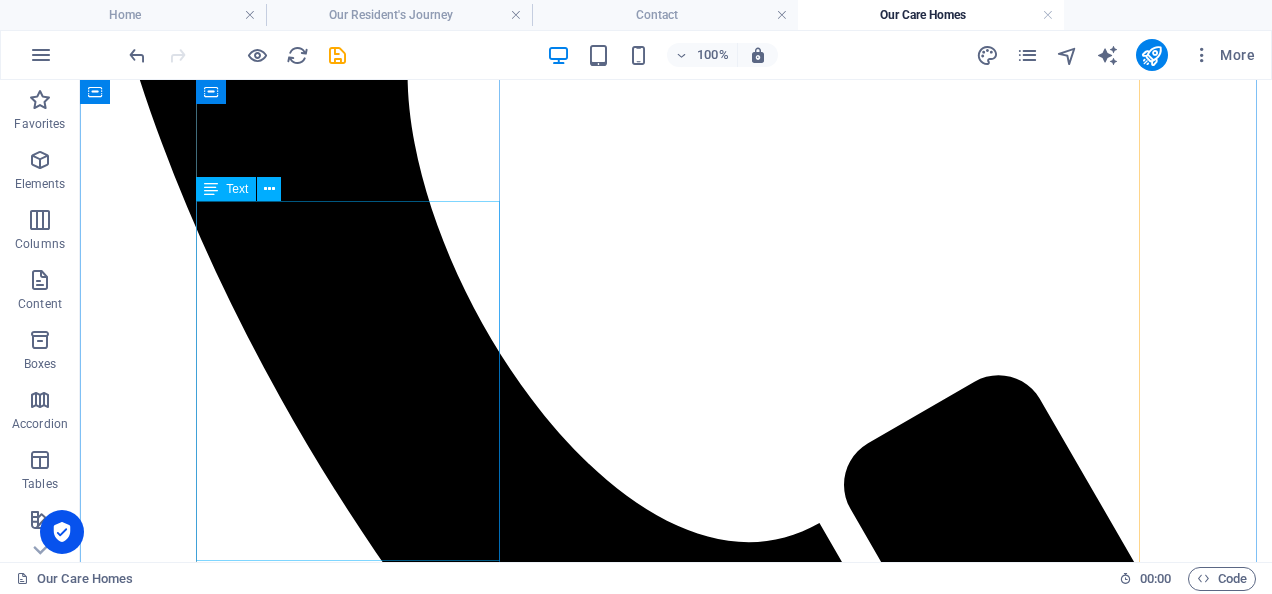 click on "[GEOGRAPHIC_DATA] is situated just north of [GEOGRAPHIC_DATA] in [GEOGRAPHIC_DATA]. A few minutes' drive from the M61, the home is accessible from all directions and provides long-term or temporary needs. The home has 43 single rooms. Please call us to discuss this home and your requirements.  Click below to find out more about the home." at bounding box center (676, 8091) 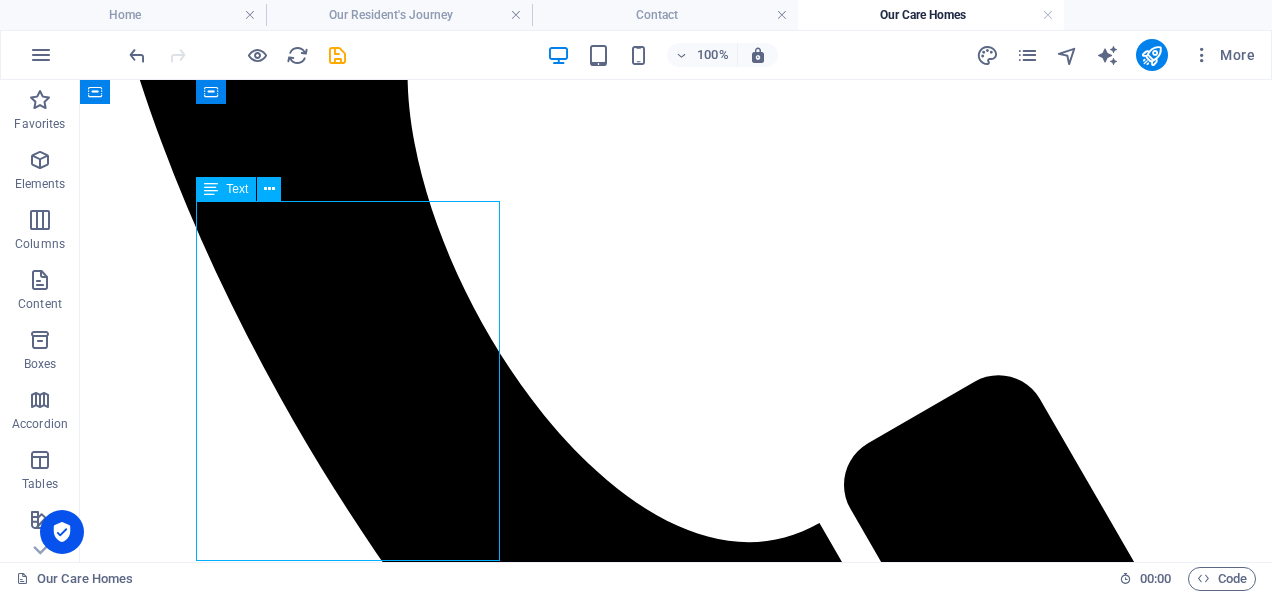 click on "[GEOGRAPHIC_DATA] is situated just north of [GEOGRAPHIC_DATA] in [GEOGRAPHIC_DATA]. A few minutes' drive from the M61, the home is accessible from all directions and provides long-term or temporary needs. The home has 43 single rooms. Please call us to discuss this home and your requirements.  Click below to find out more about the home." at bounding box center [676, 8091] 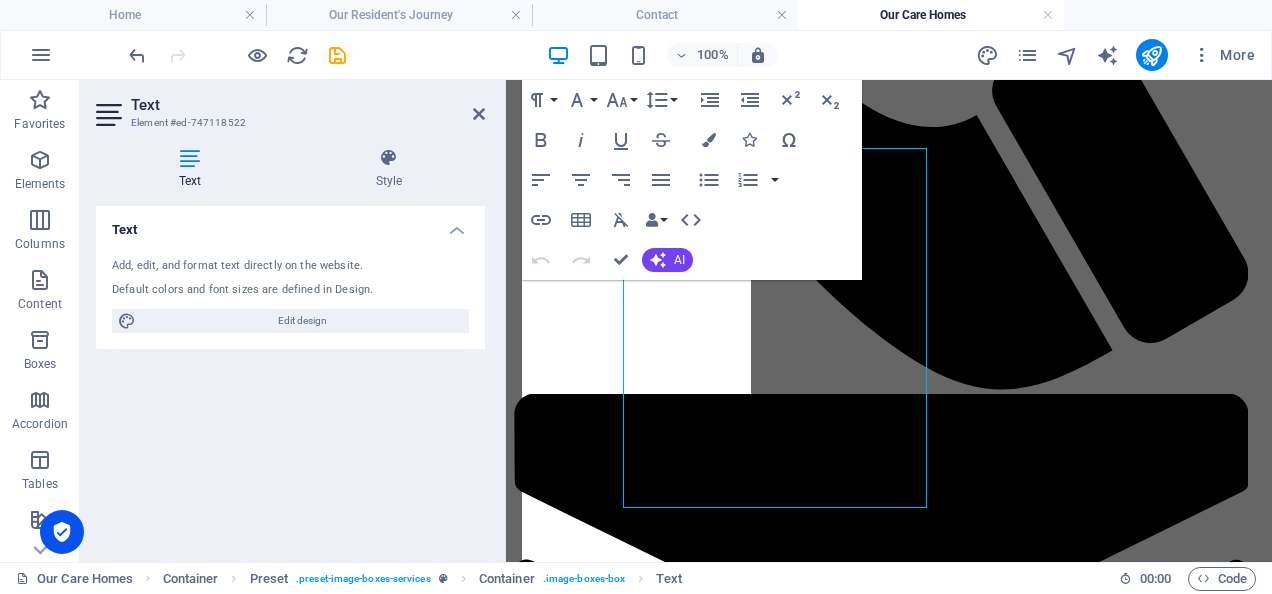 scroll, scrollTop: 1514, scrollLeft: 0, axis: vertical 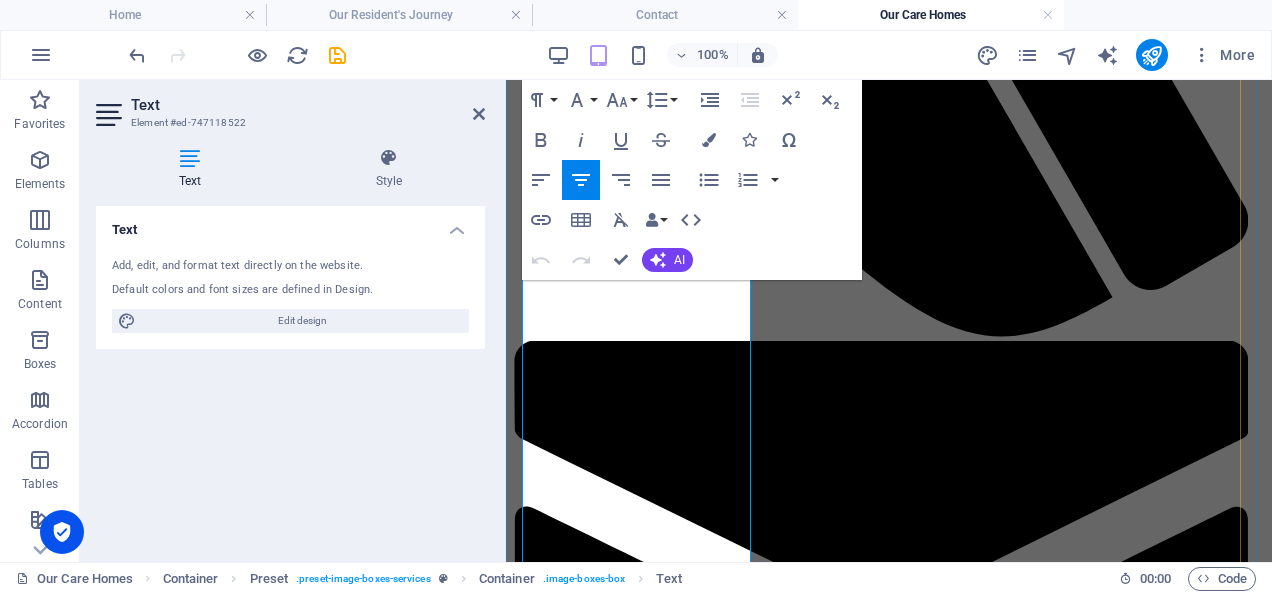 click on "A few minutes' drive from the M61, the home is accessible from all directions and provides long-term or temporary needs." at bounding box center [889, 5661] 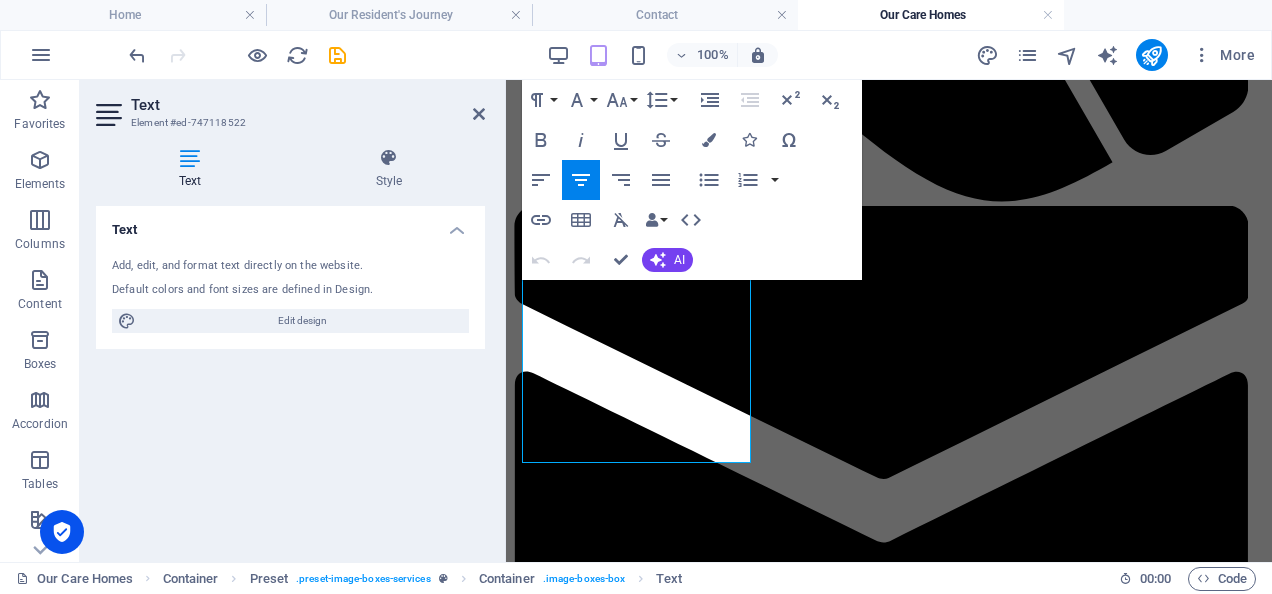 scroll, scrollTop: 1765, scrollLeft: 0, axis: vertical 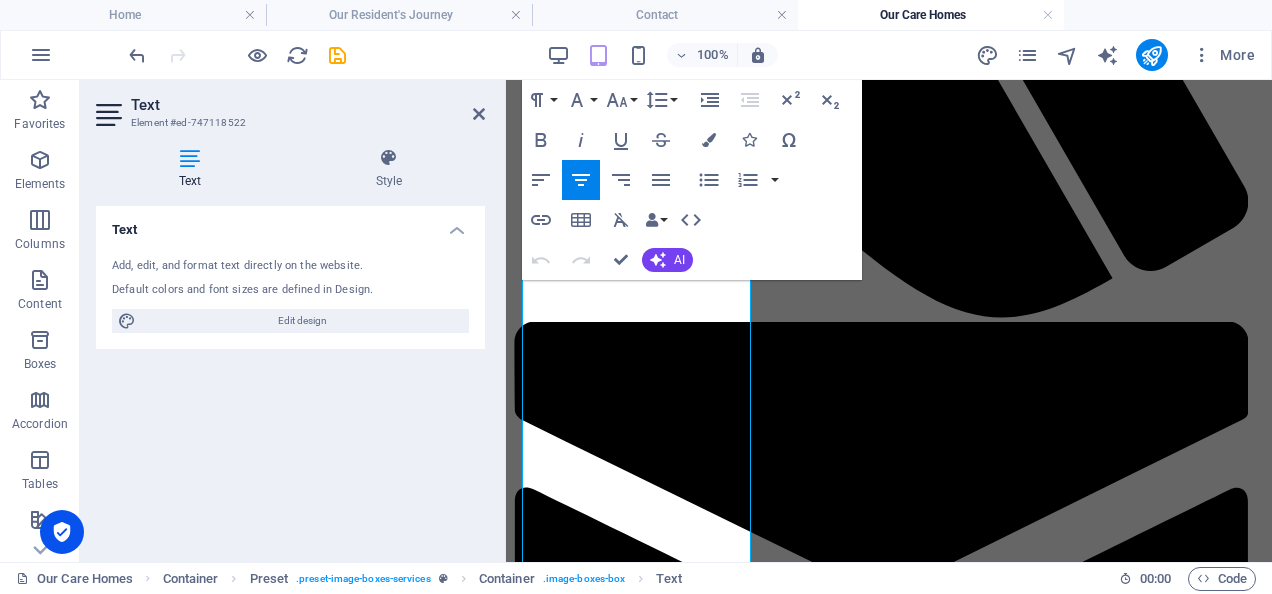 type 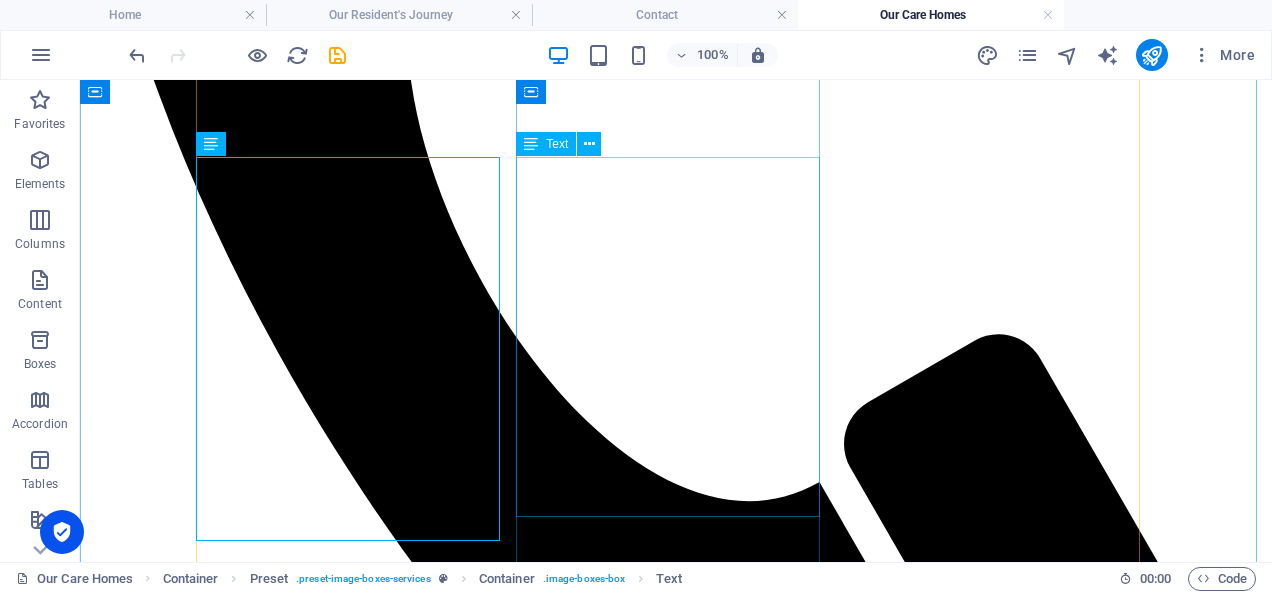 scroll, scrollTop: 1506, scrollLeft: 0, axis: vertical 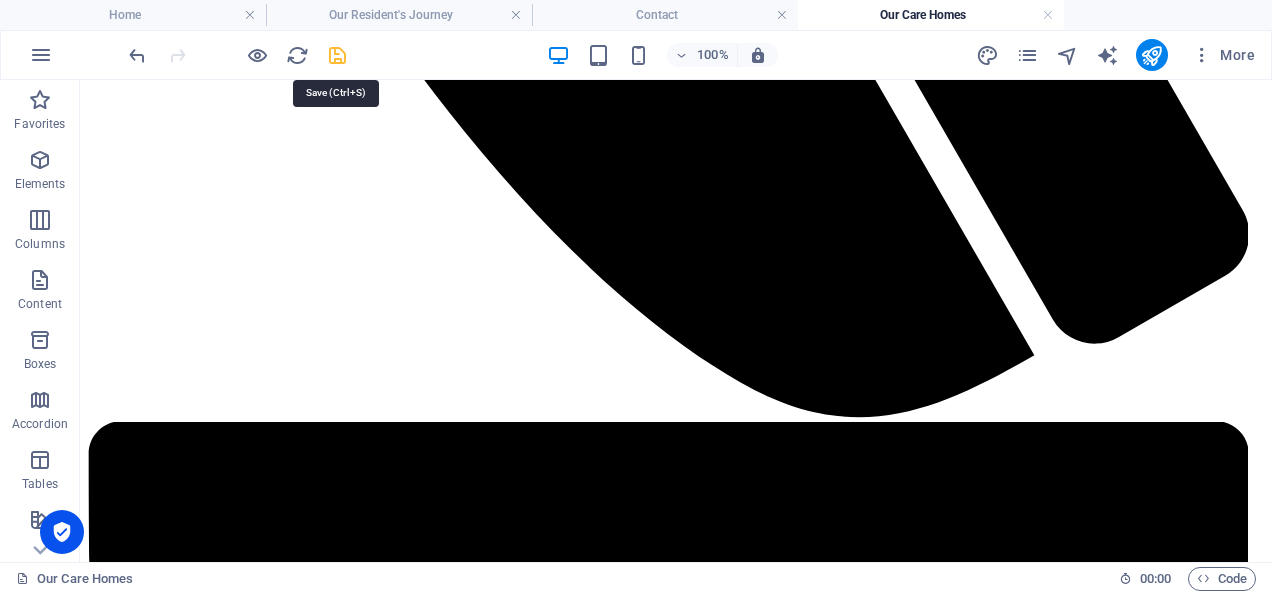 click at bounding box center [337, 55] 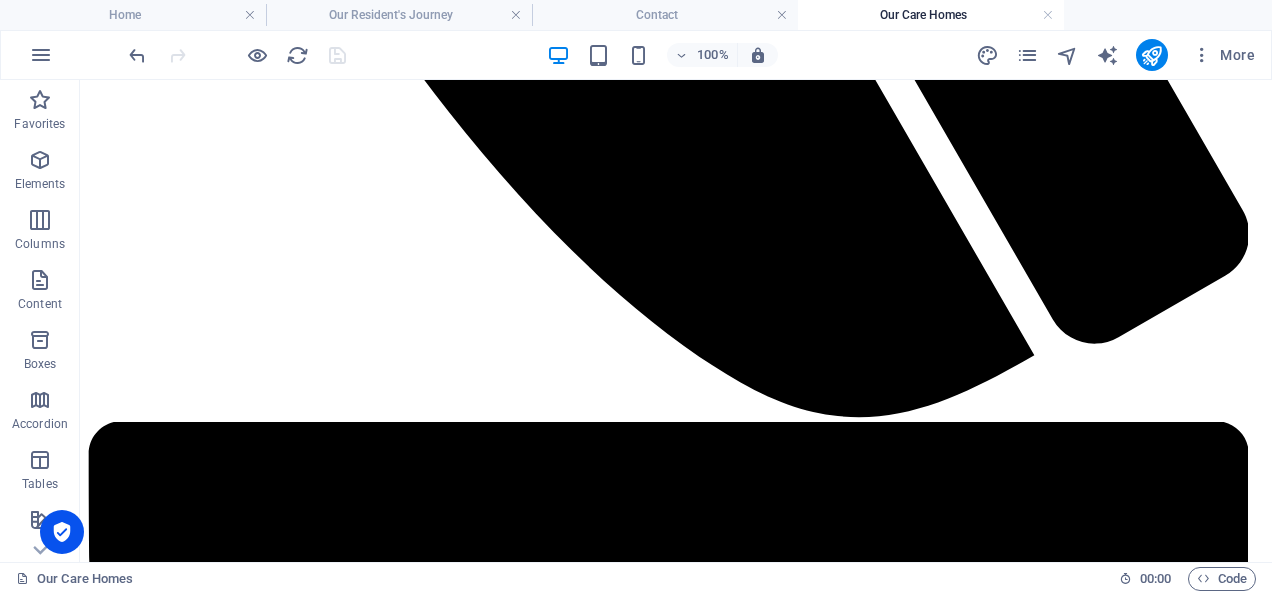 scroll, scrollTop: 1954, scrollLeft: 0, axis: vertical 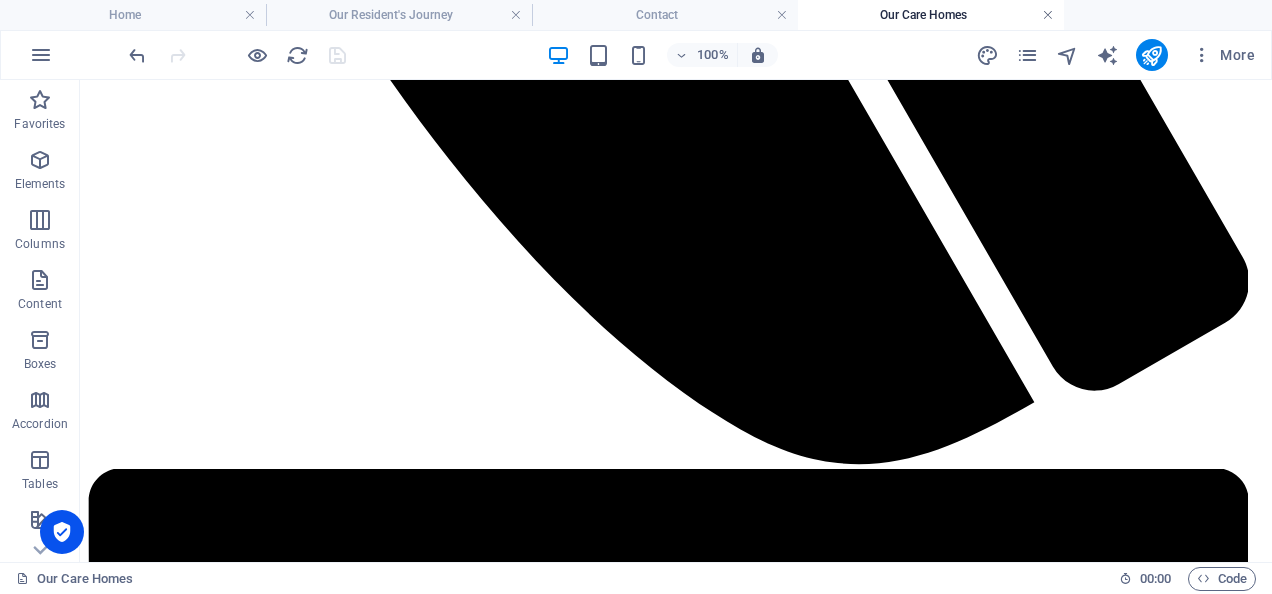 click at bounding box center (1048, 15) 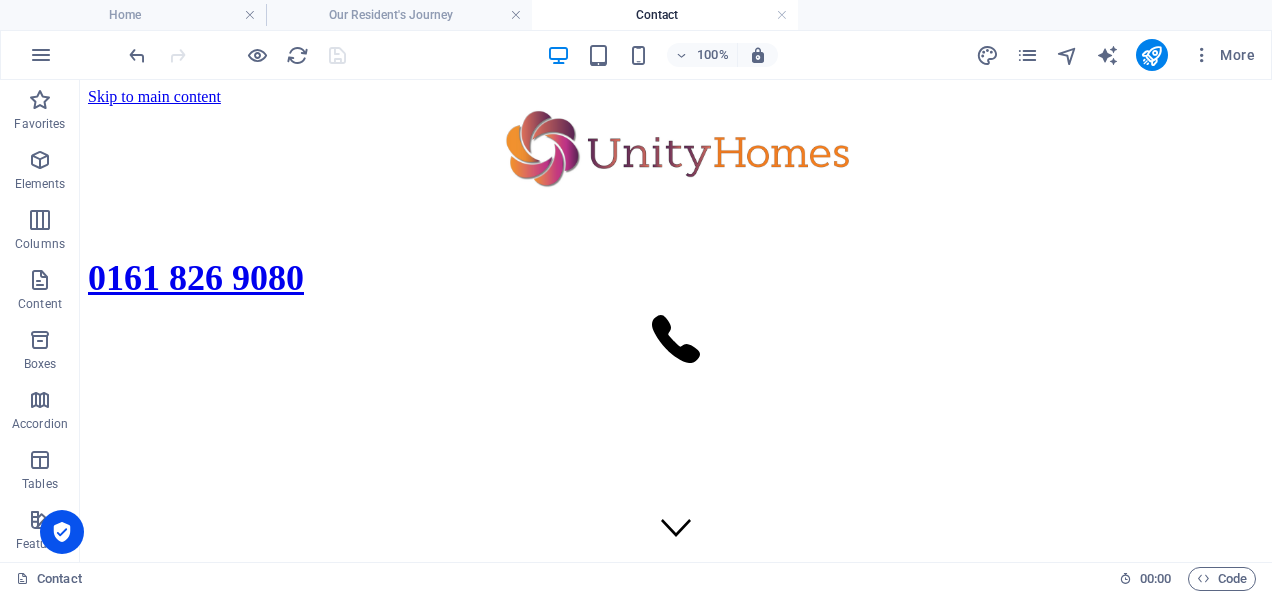 scroll, scrollTop: 299, scrollLeft: 0, axis: vertical 